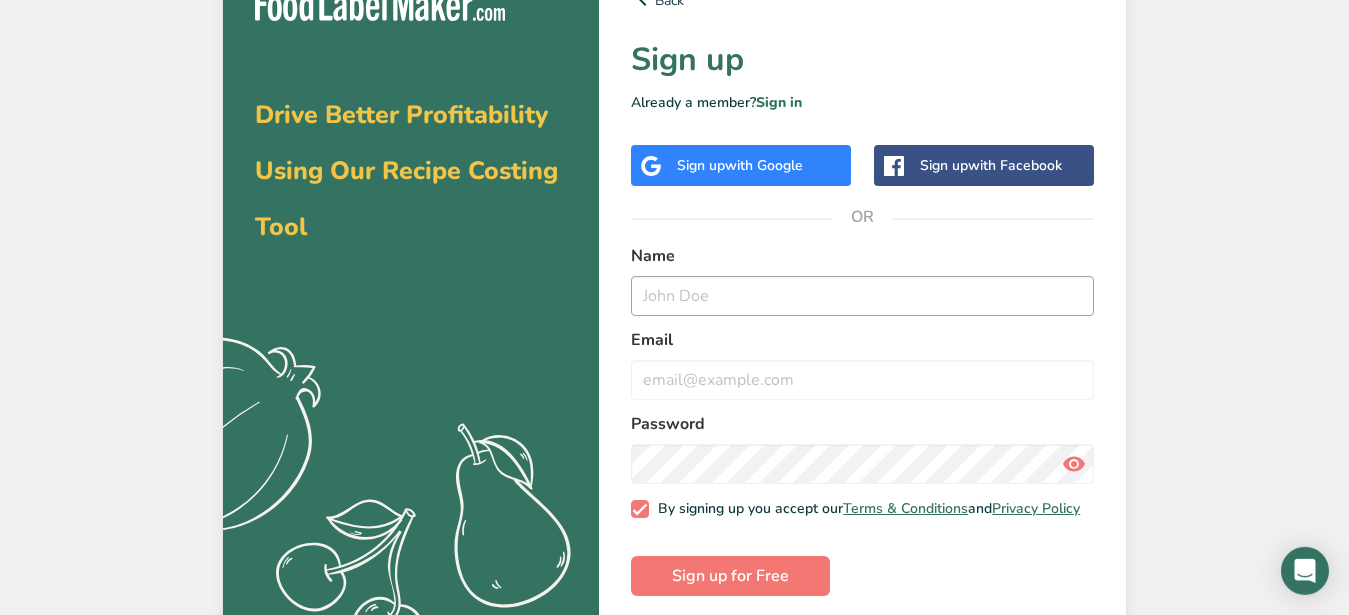 scroll, scrollTop: 63, scrollLeft: 0, axis: vertical 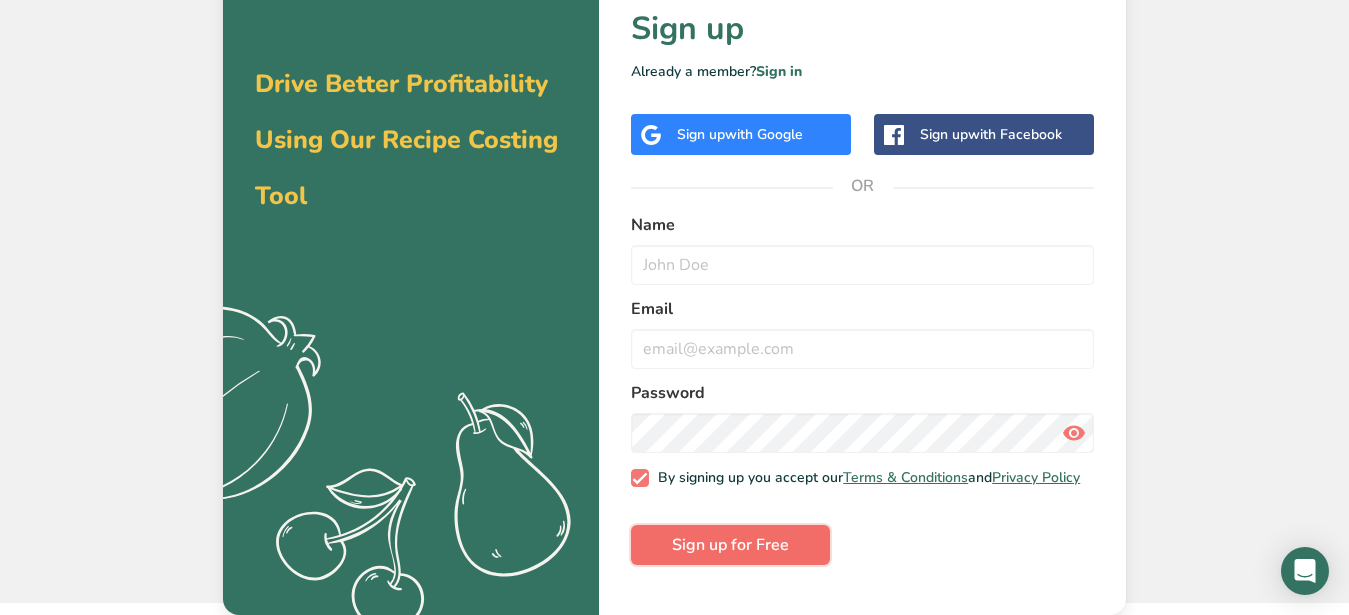 click on "Sign up for Free" at bounding box center (730, 545) 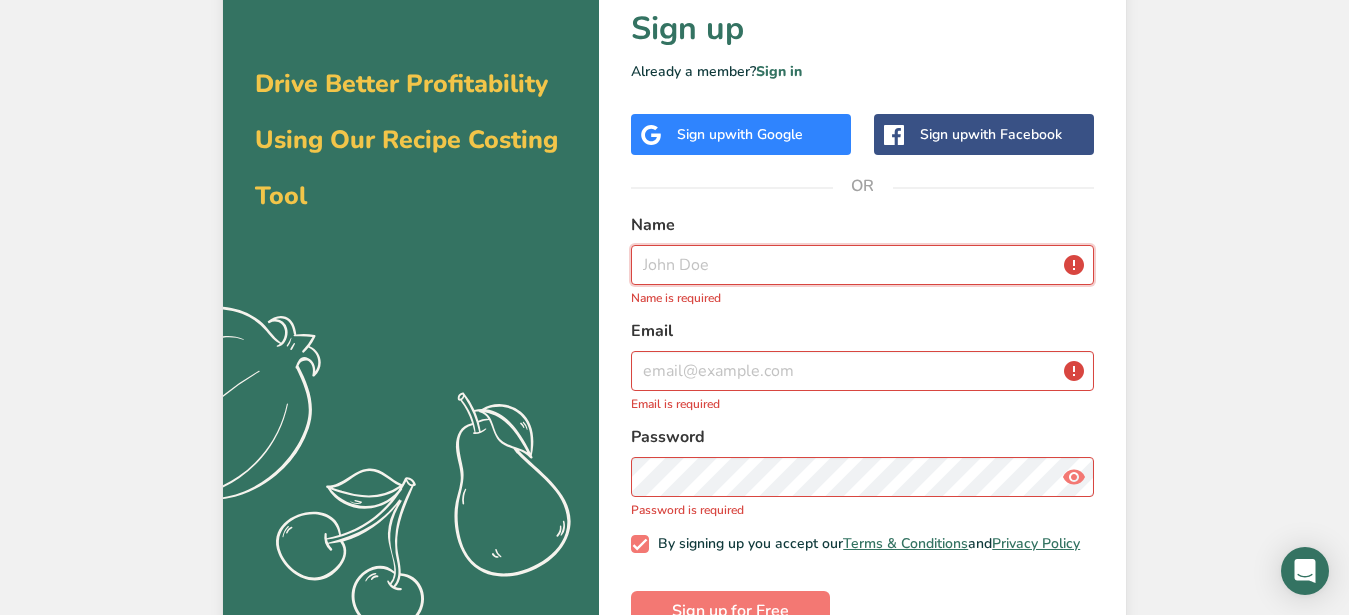 click at bounding box center [862, 265] 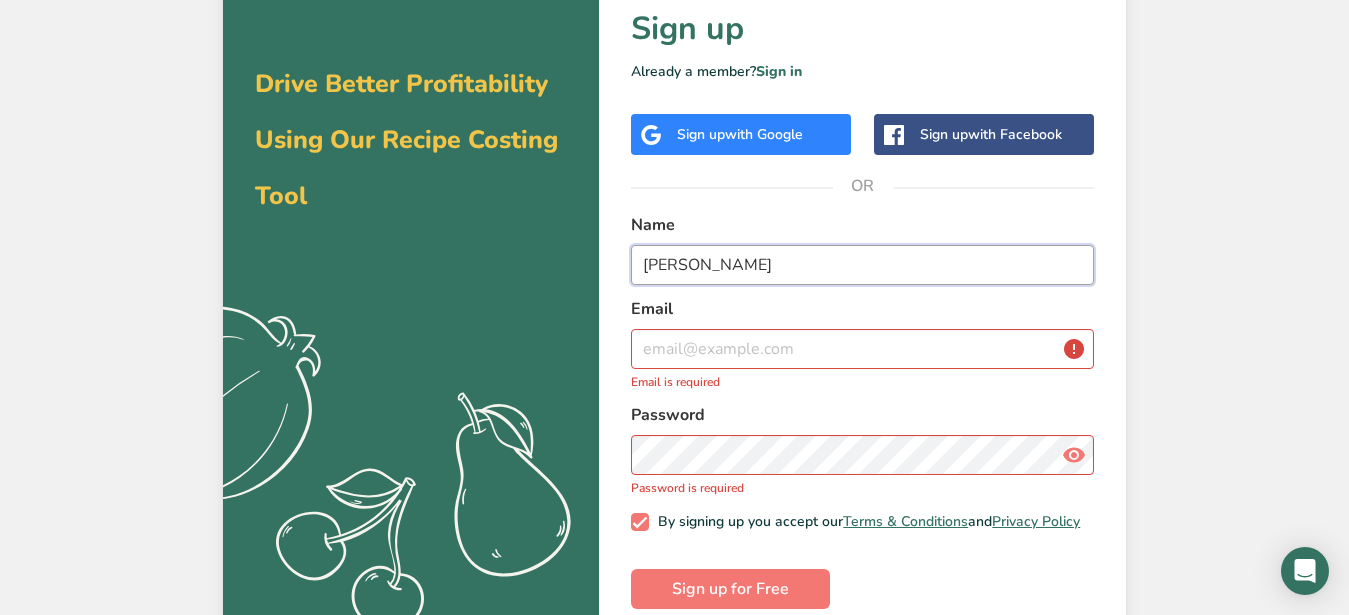 type on "[PERSON_NAME]" 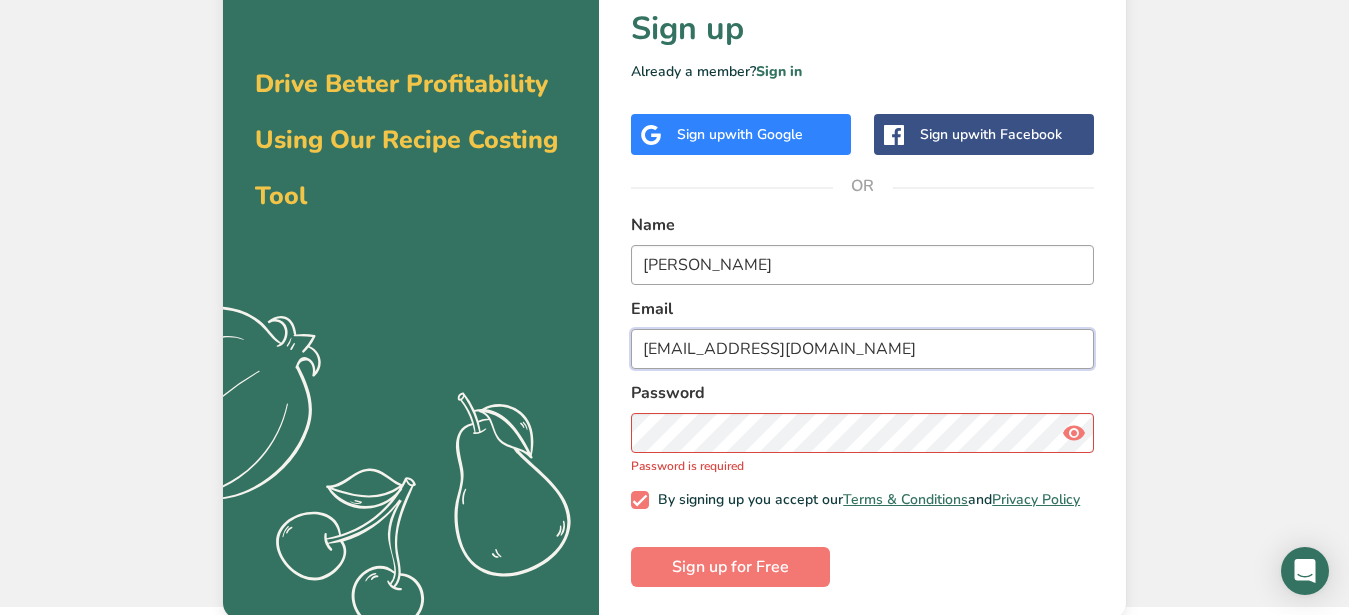 type on "[EMAIL_ADDRESS][DOMAIN_NAME]" 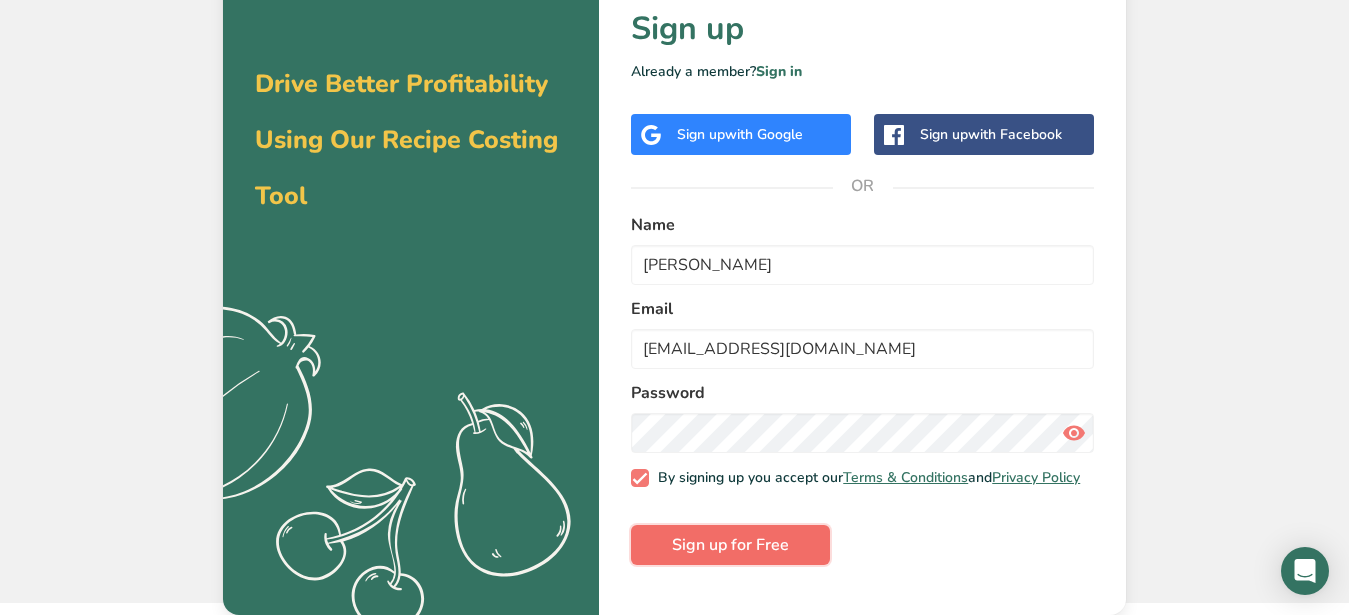 click on "Sign up for Free" at bounding box center [730, 545] 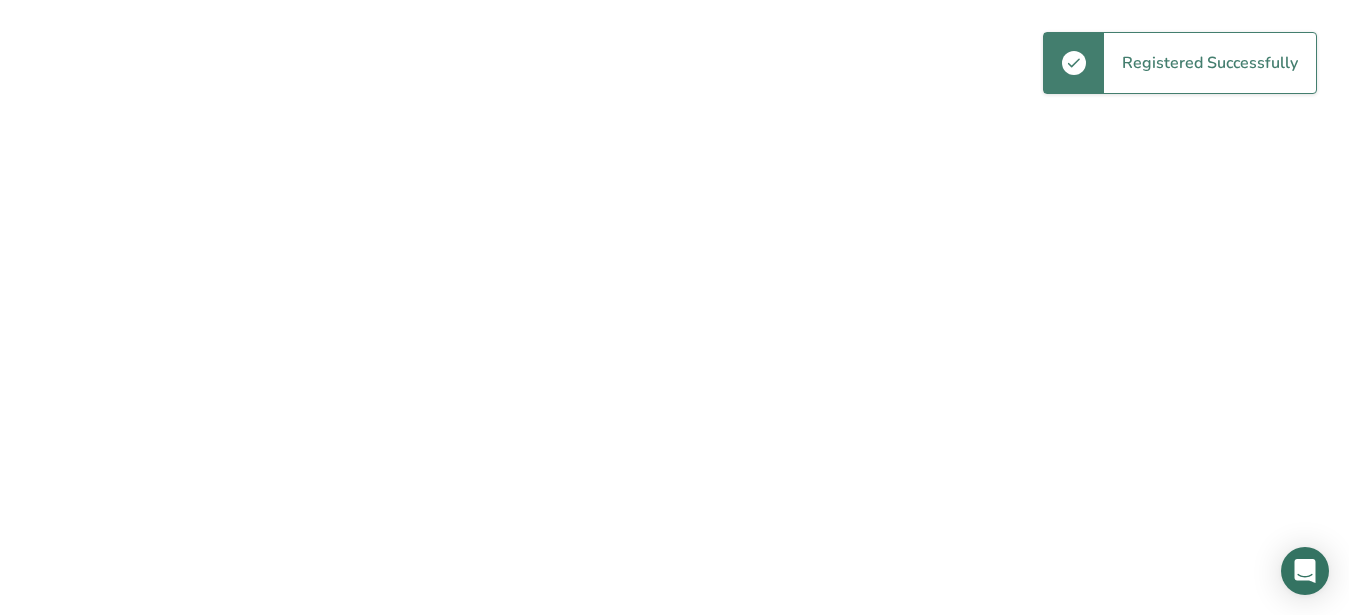 scroll, scrollTop: 0, scrollLeft: 0, axis: both 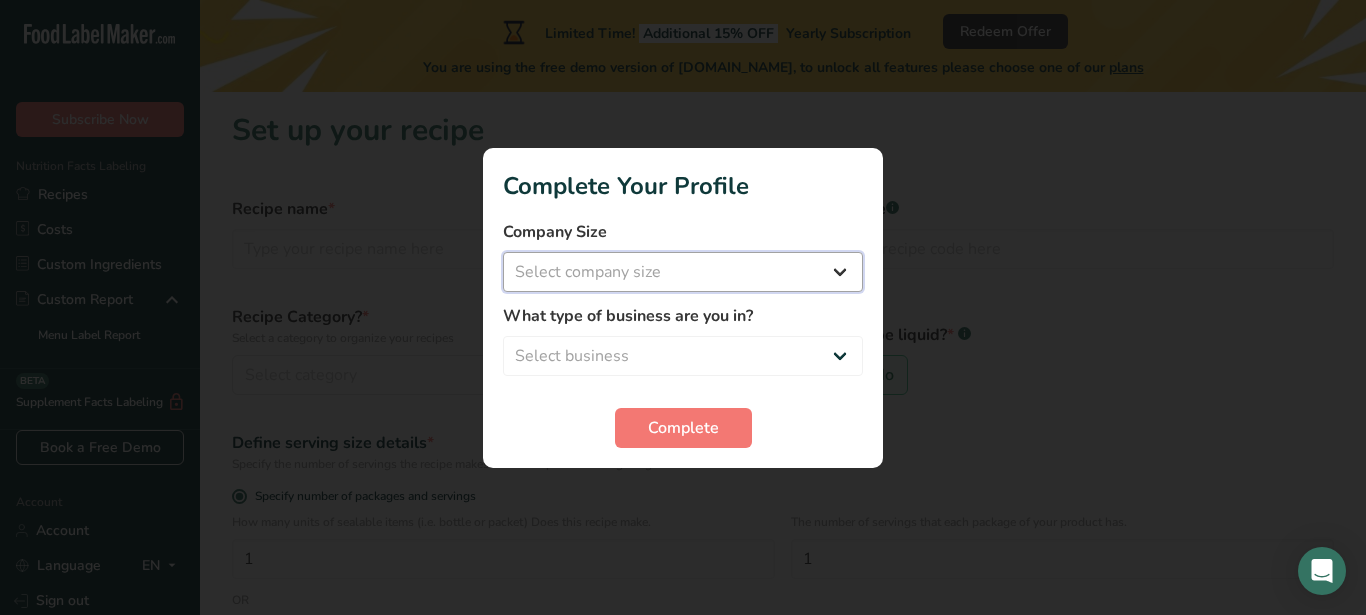 click on "Select company size
Fewer than 10 Employees
10 to 50 Employees
51 to 500 Employees
Over 500 Employees" at bounding box center (683, 272) 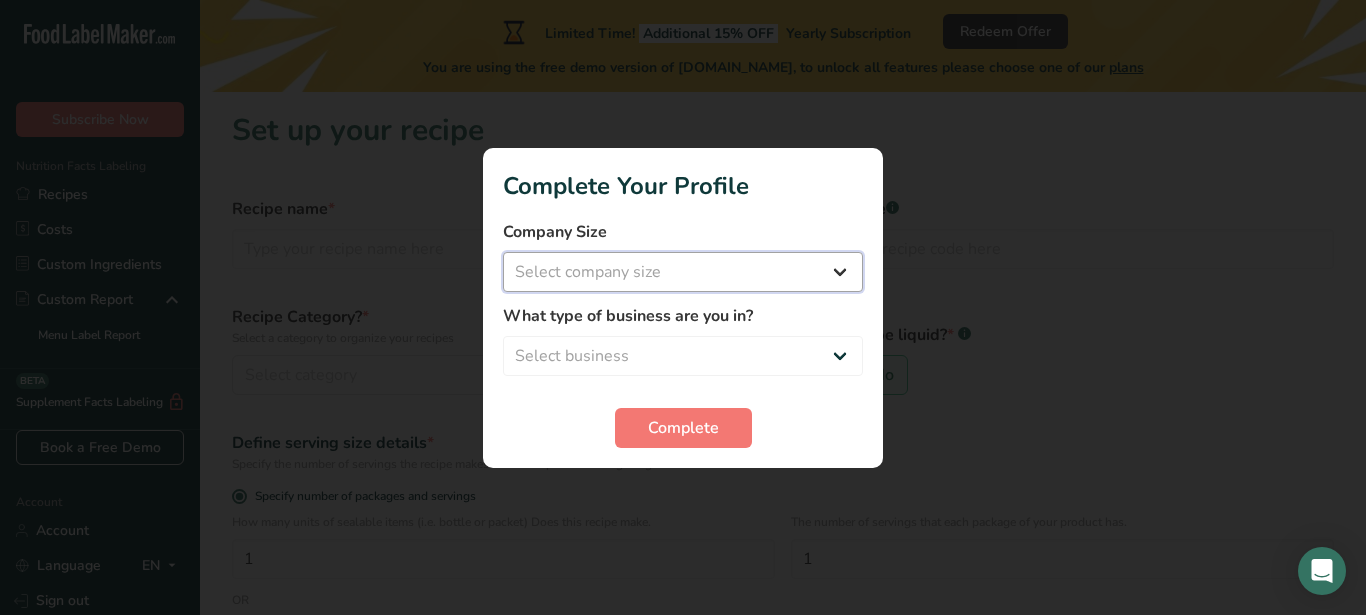 select on "1" 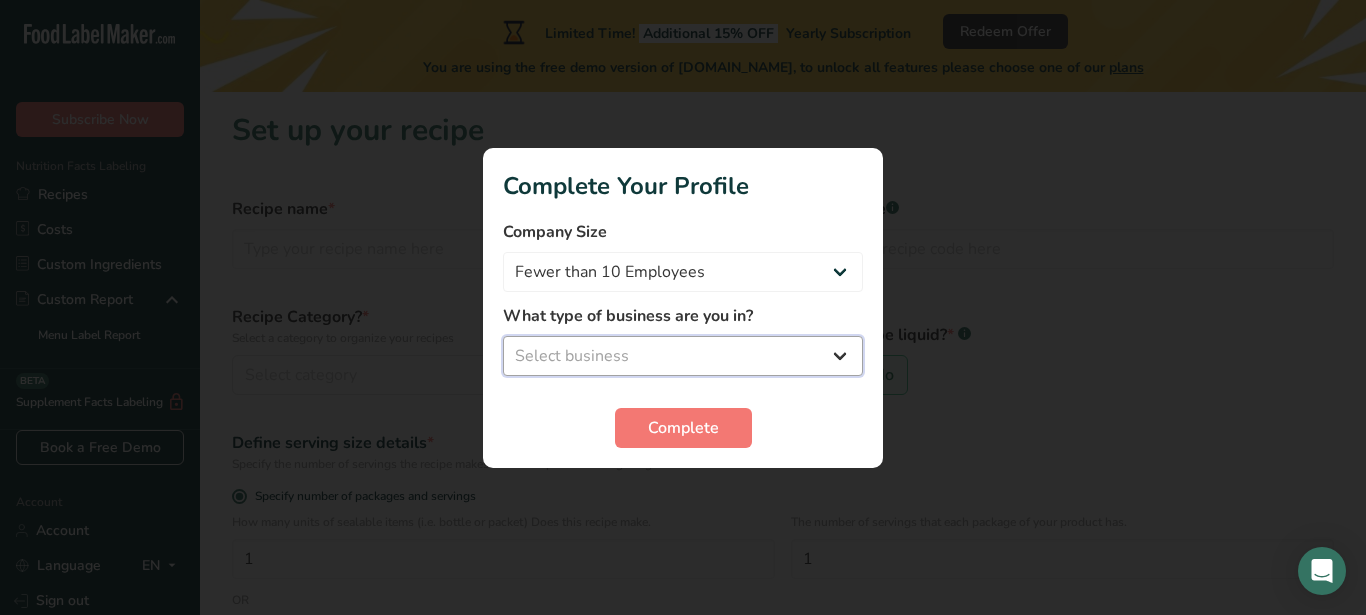 click on "Select business
Packaged Food Manufacturer
Restaurant & Cafe
Bakery
Meal Plans & Catering Company
Nutritionist
Food Blogger
Personal Trainer
Other" at bounding box center (683, 356) 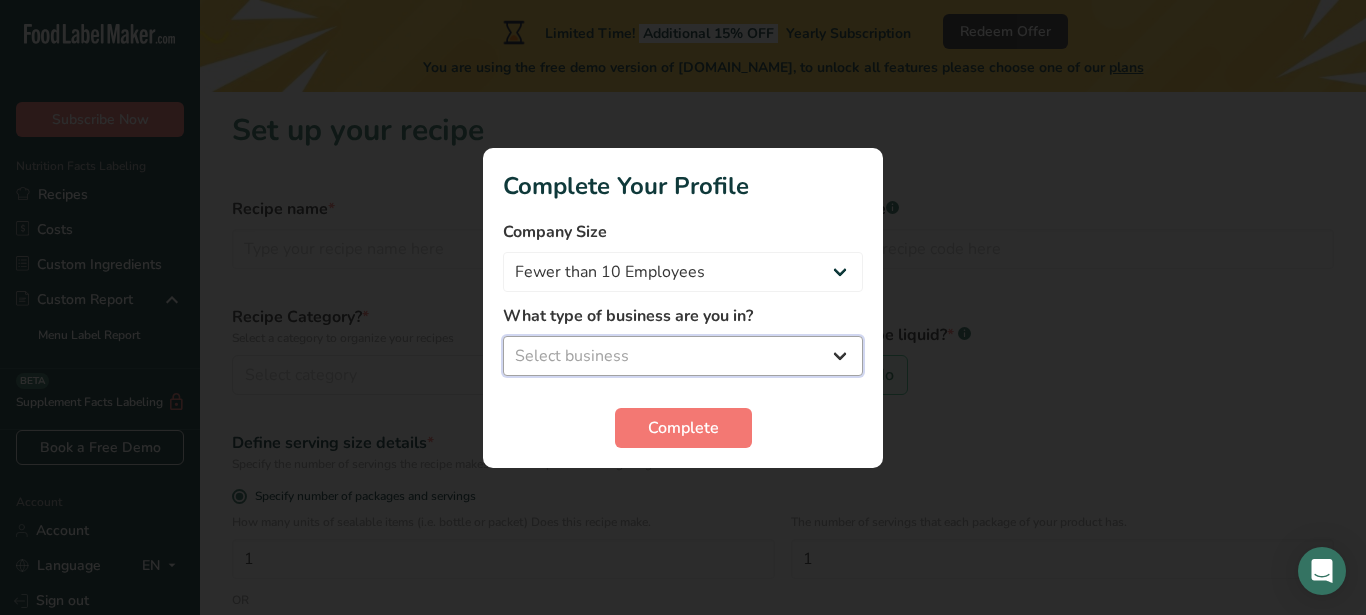 select on "1" 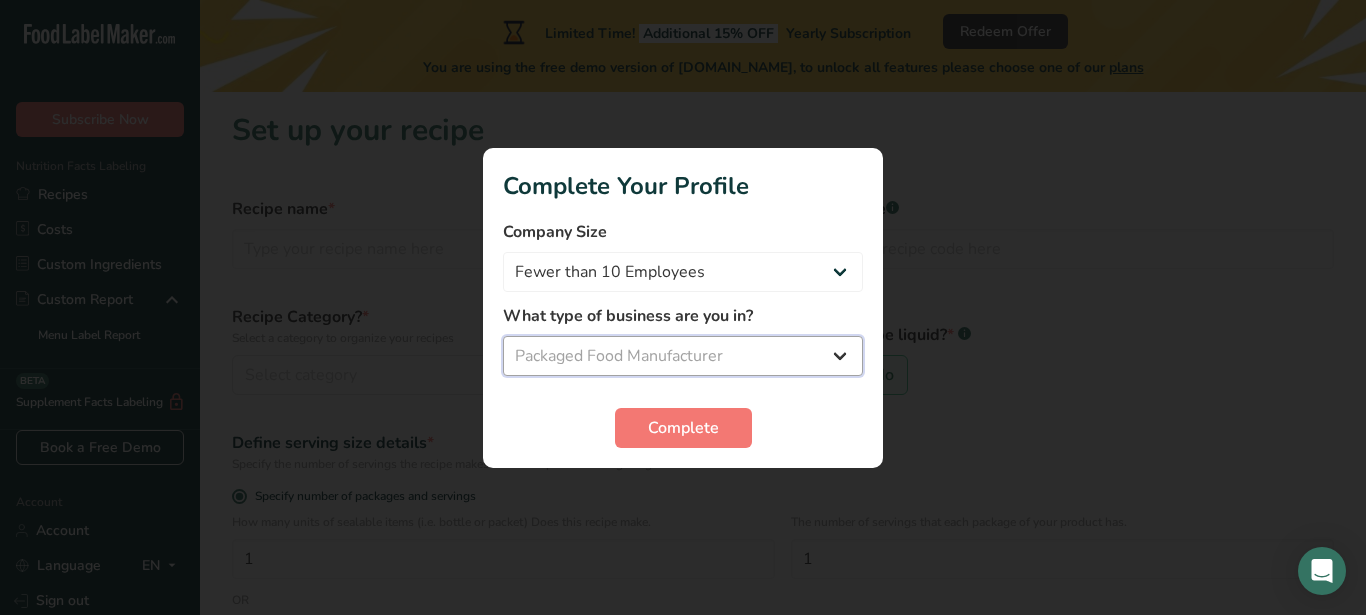 click on "Packaged Food Manufacturer" at bounding box center [0, 0] 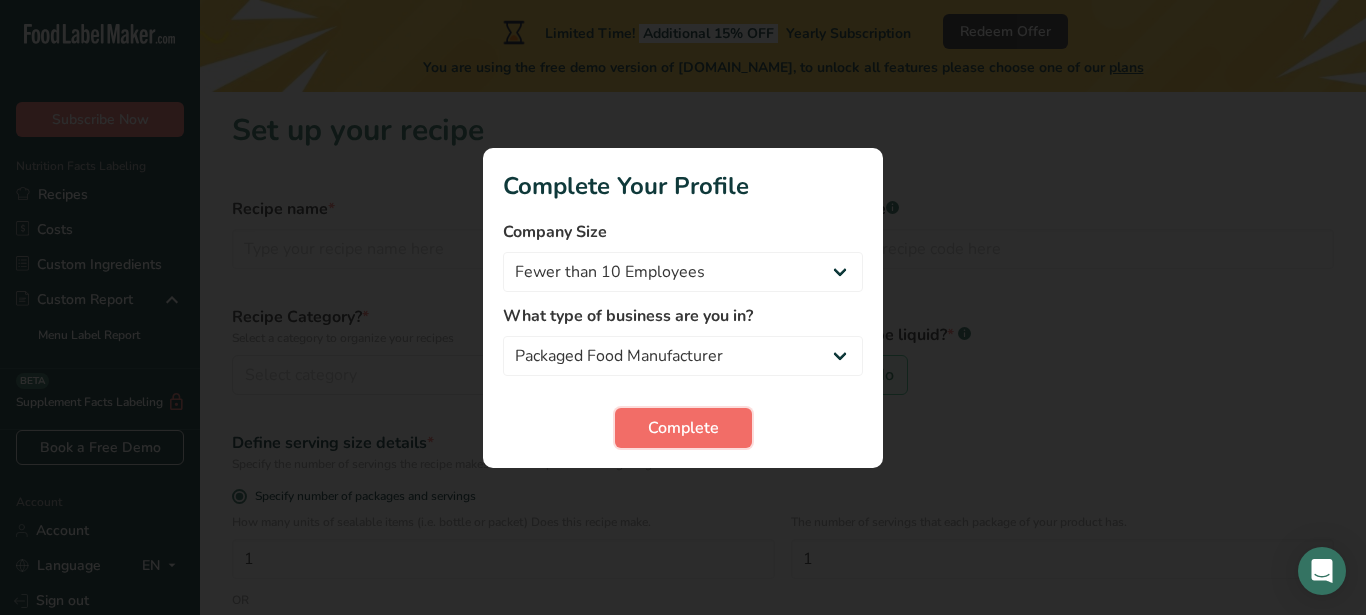 click on "Complete" at bounding box center (683, 428) 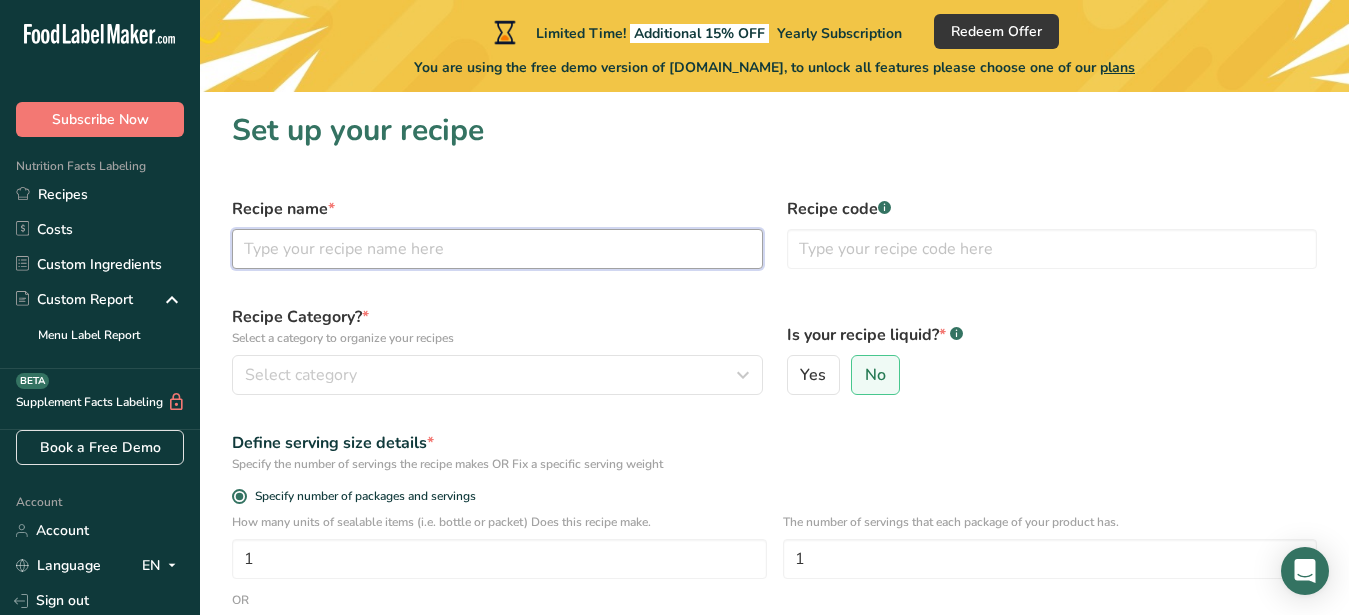 click at bounding box center (497, 249) 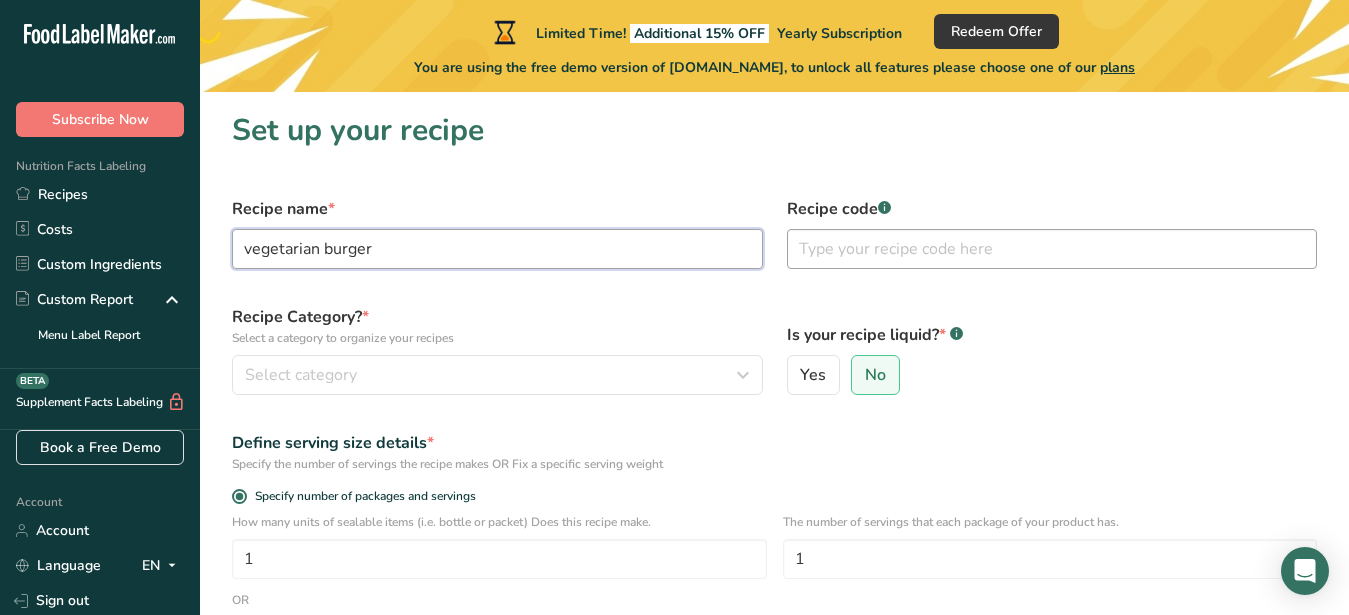 type on "vegetarian burger" 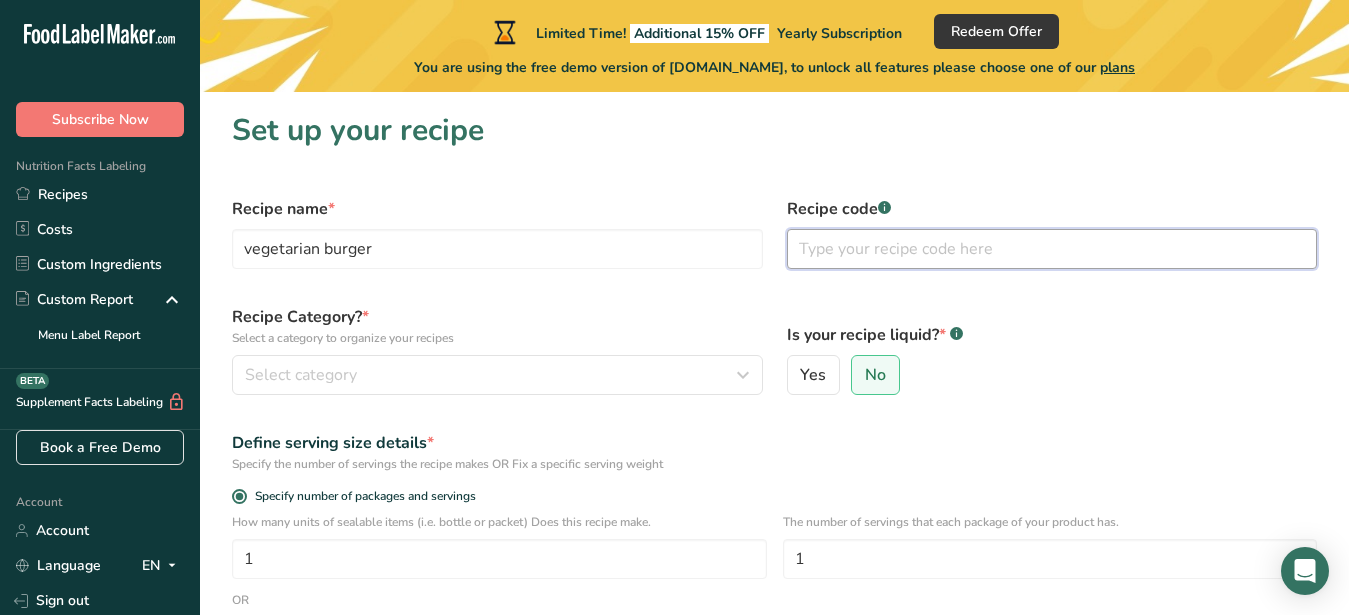 click at bounding box center [1052, 249] 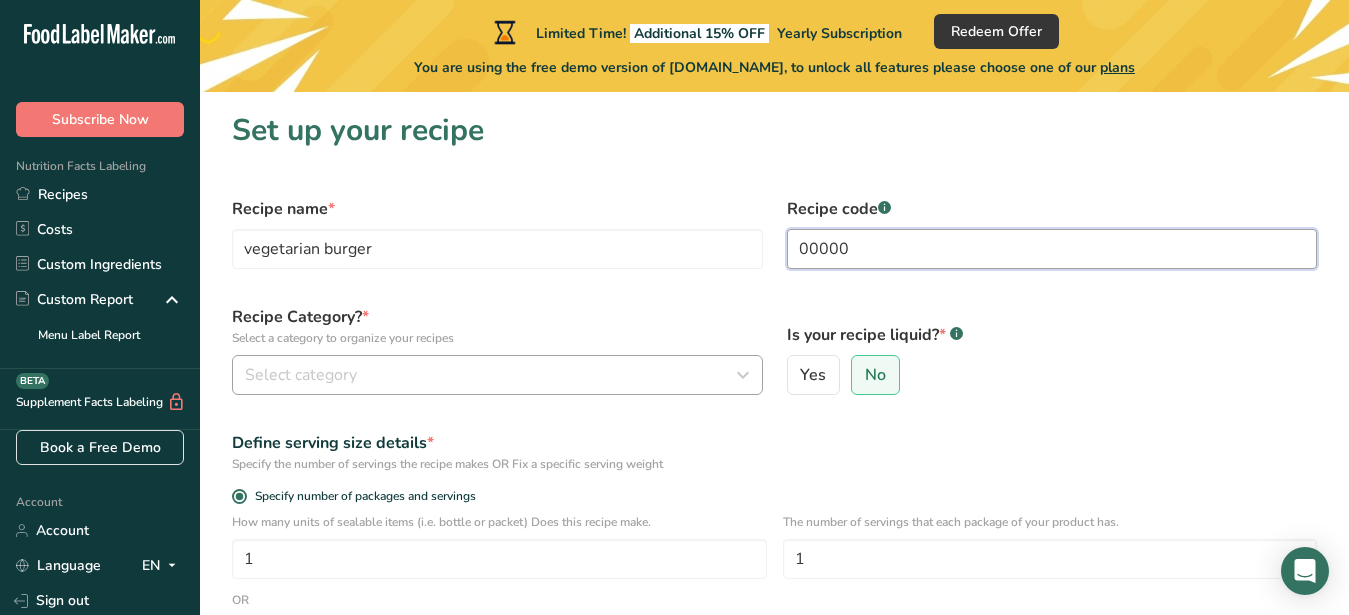 type on "00000" 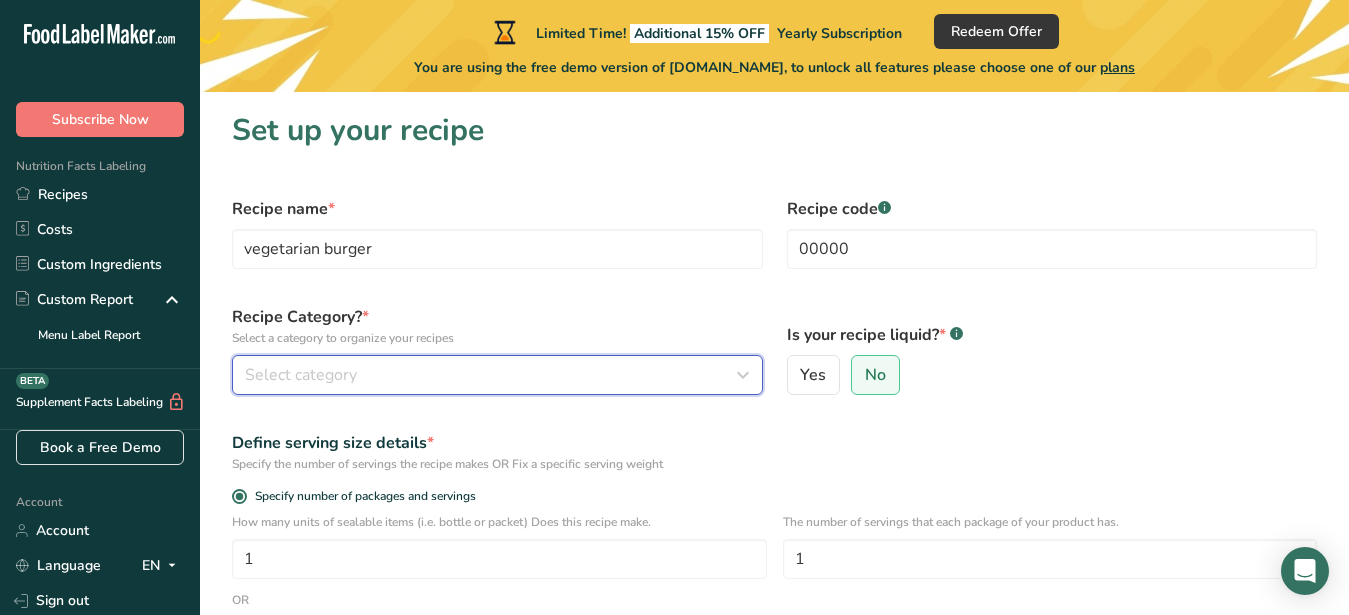 click on "Select category" at bounding box center [491, 375] 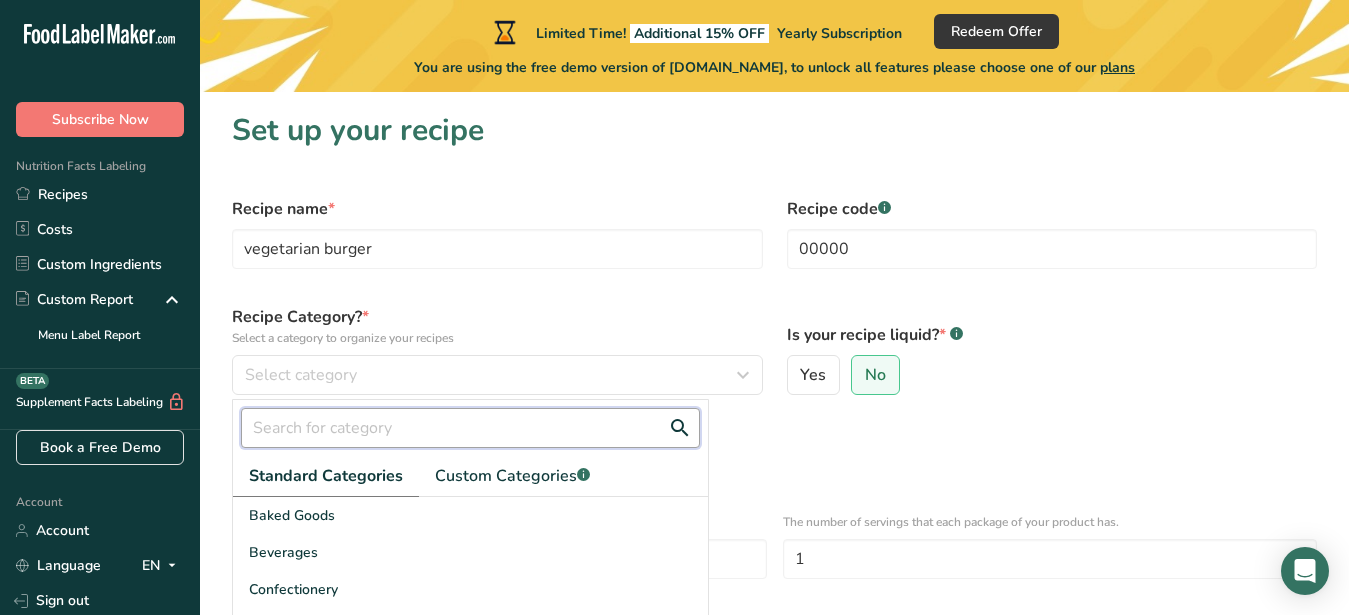 click at bounding box center [470, 428] 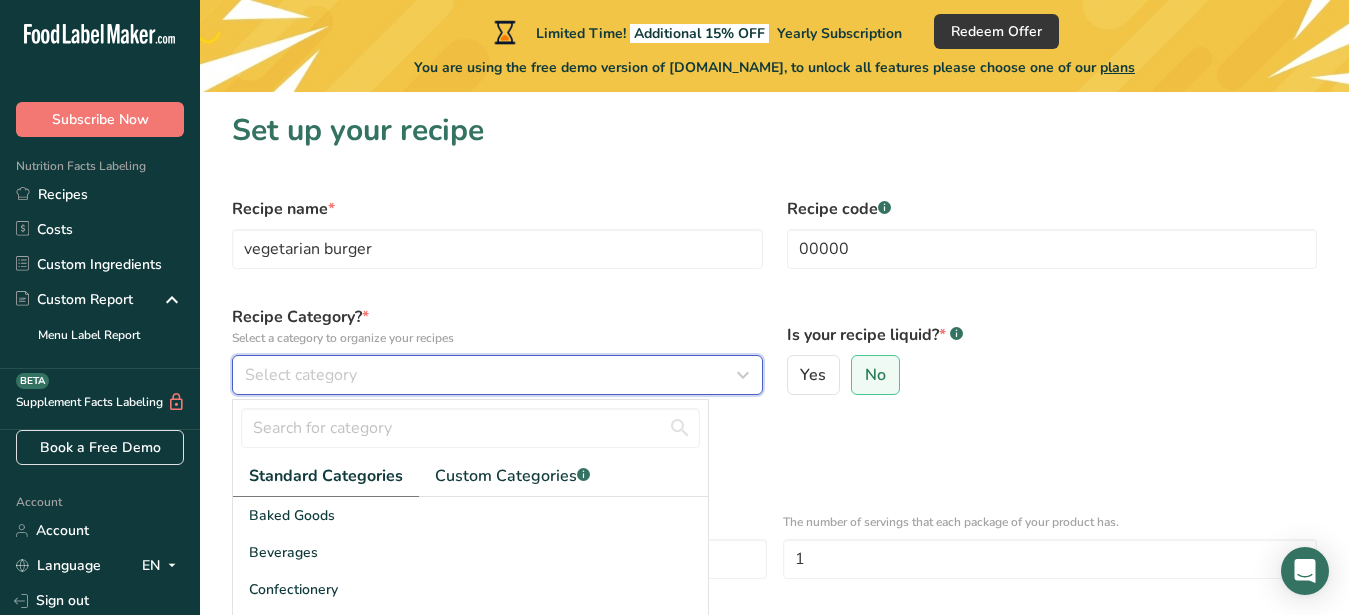 click on "Select category" at bounding box center [497, 375] 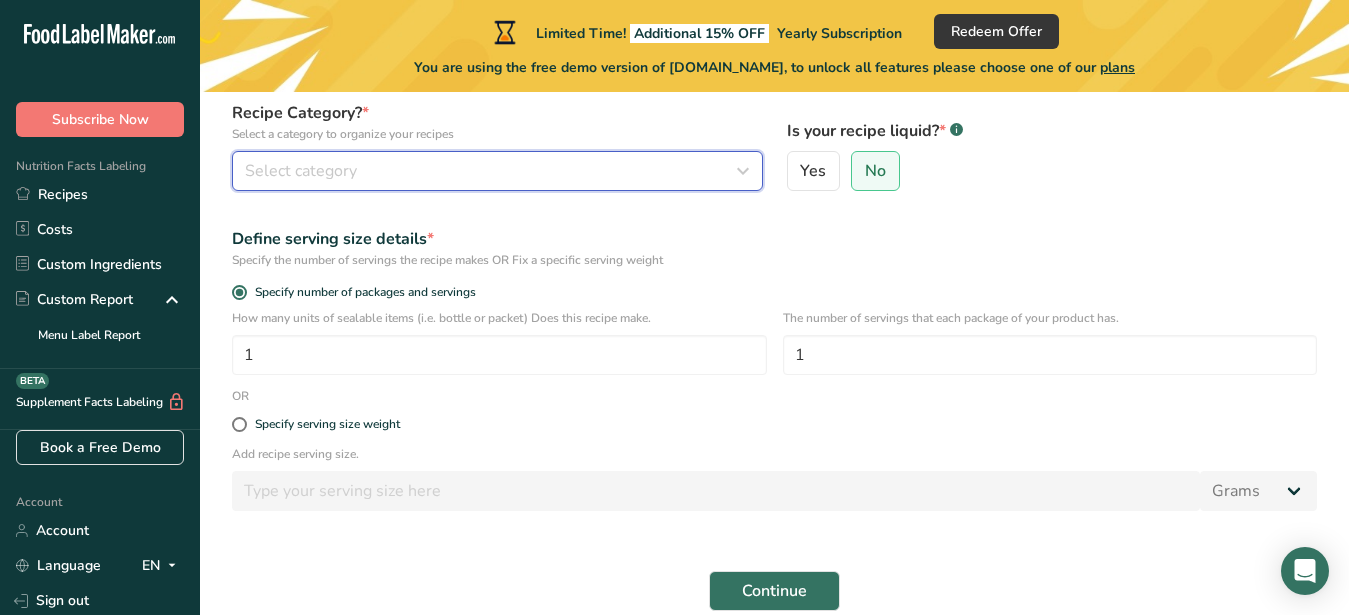 scroll, scrollTop: 102, scrollLeft: 0, axis: vertical 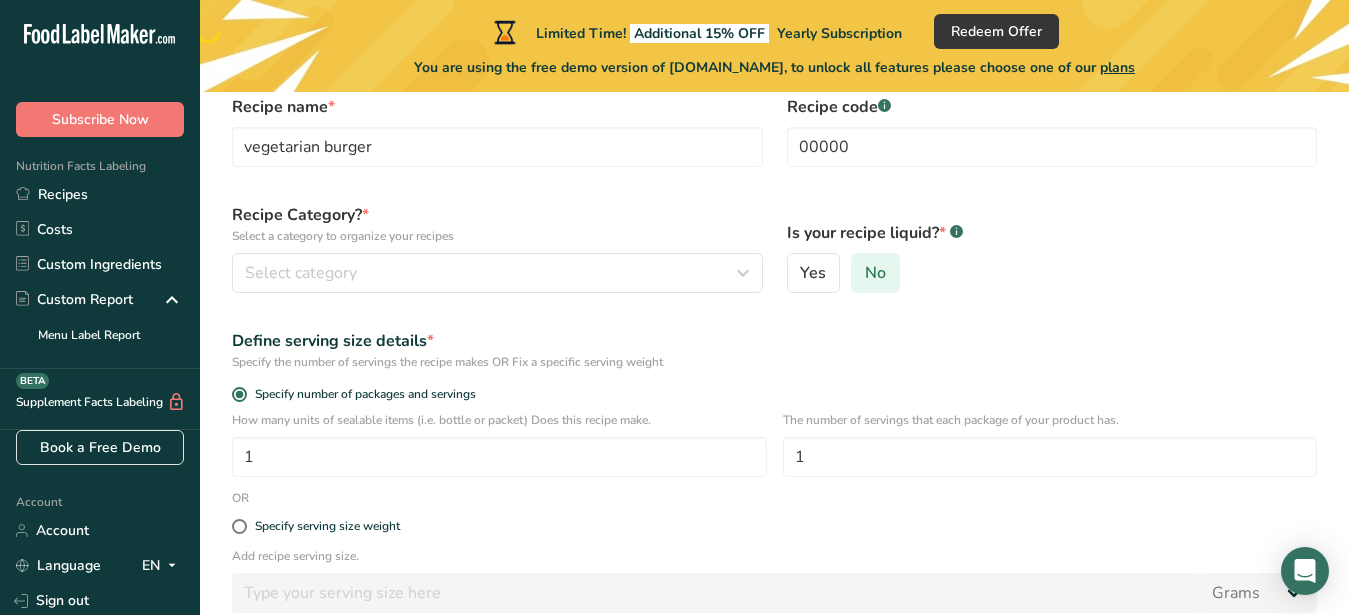 click on "No" at bounding box center (875, 273) 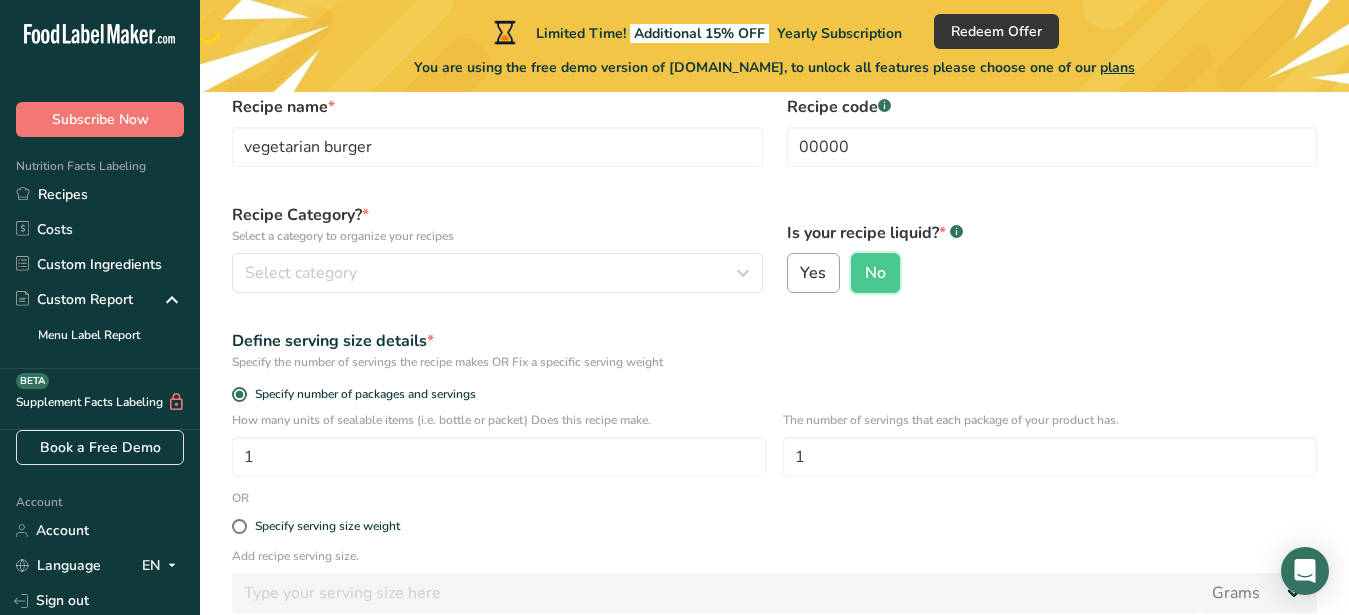click on "Yes" at bounding box center (813, 273) 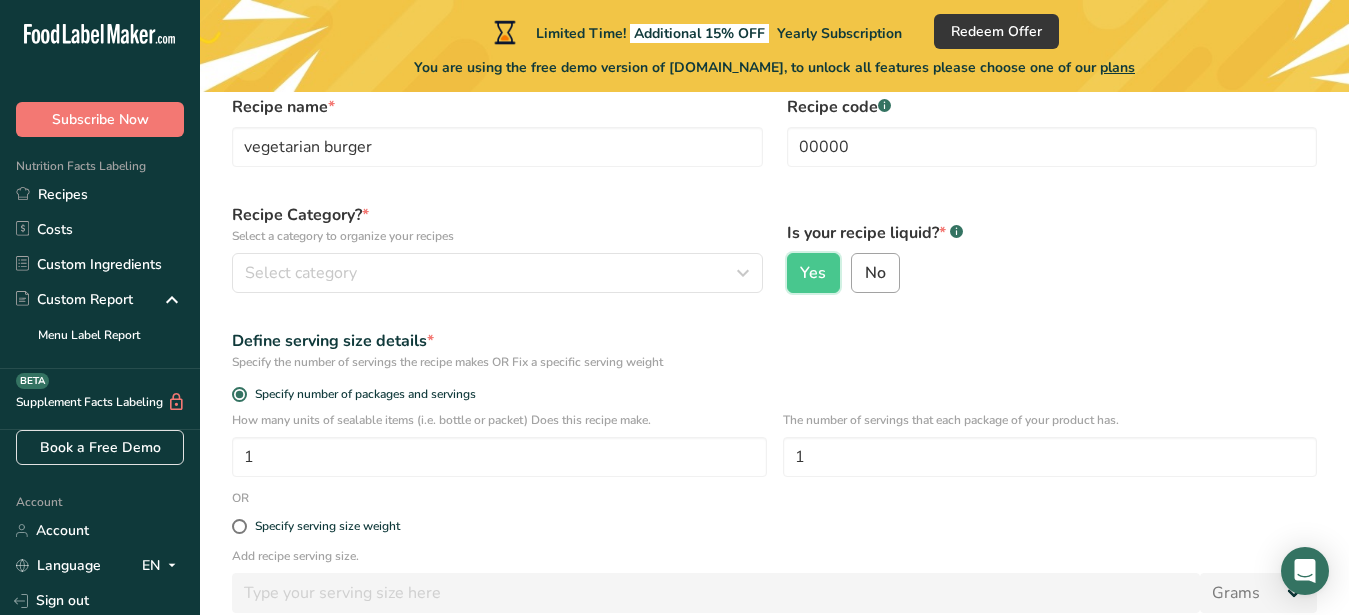 click on "No" at bounding box center (875, 273) 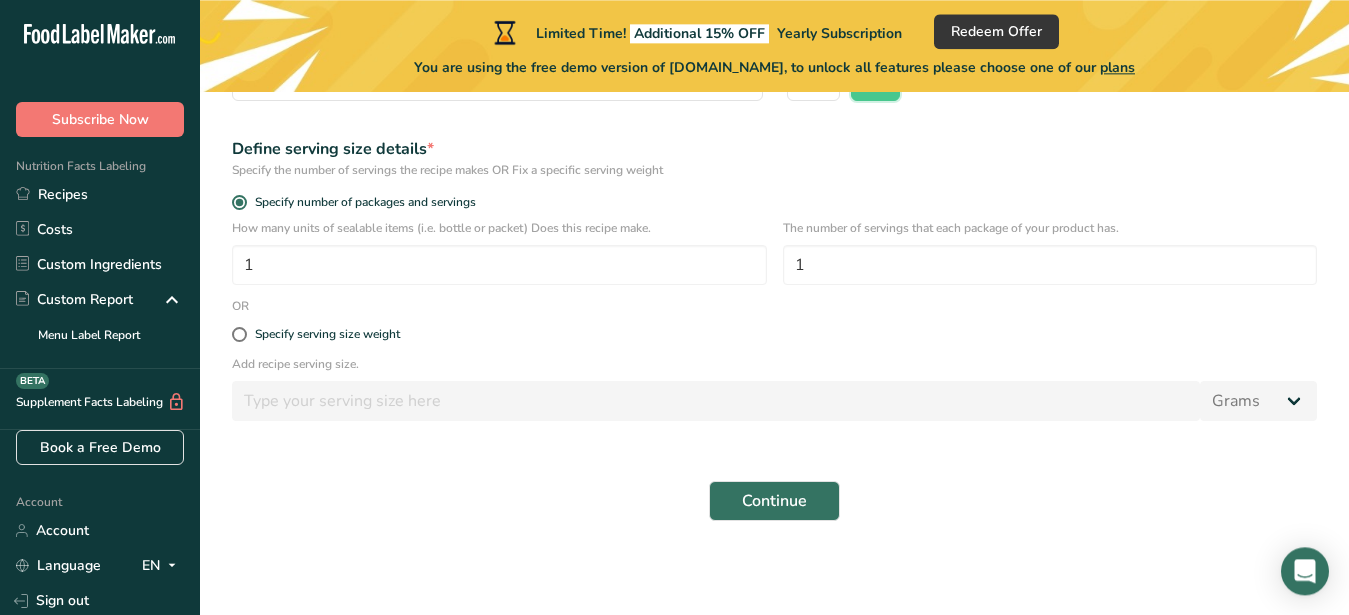 scroll, scrollTop: 296, scrollLeft: 0, axis: vertical 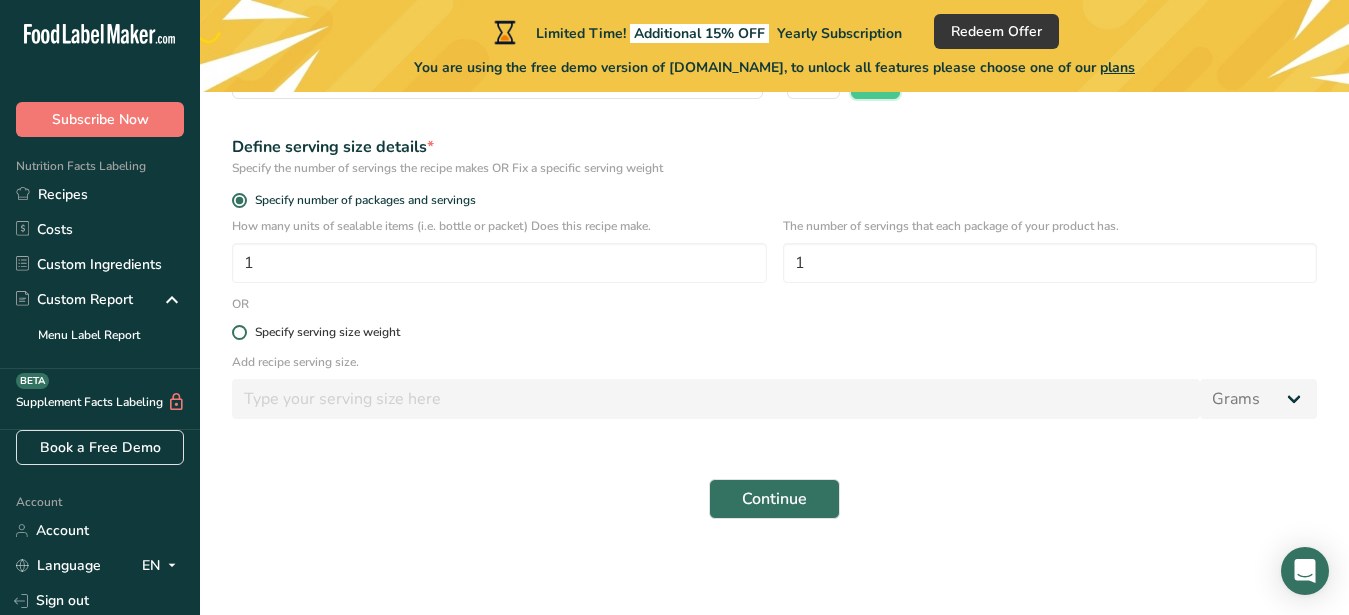 click at bounding box center (239, 332) 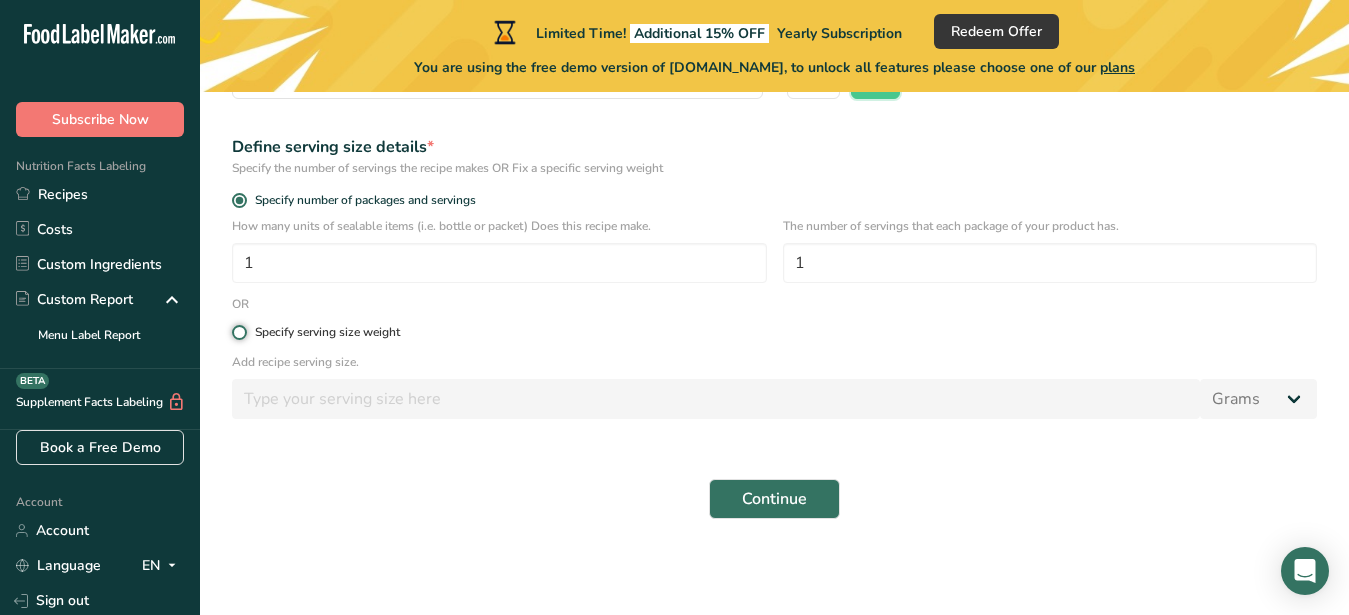 radio on "true" 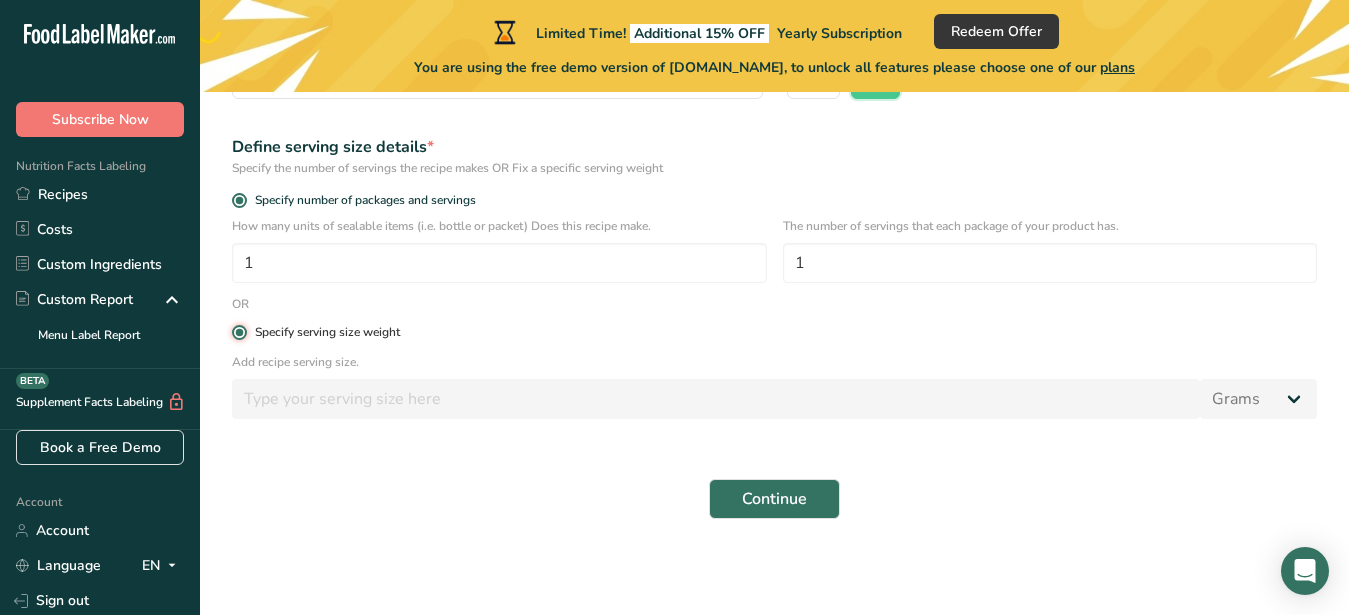 radio on "false" 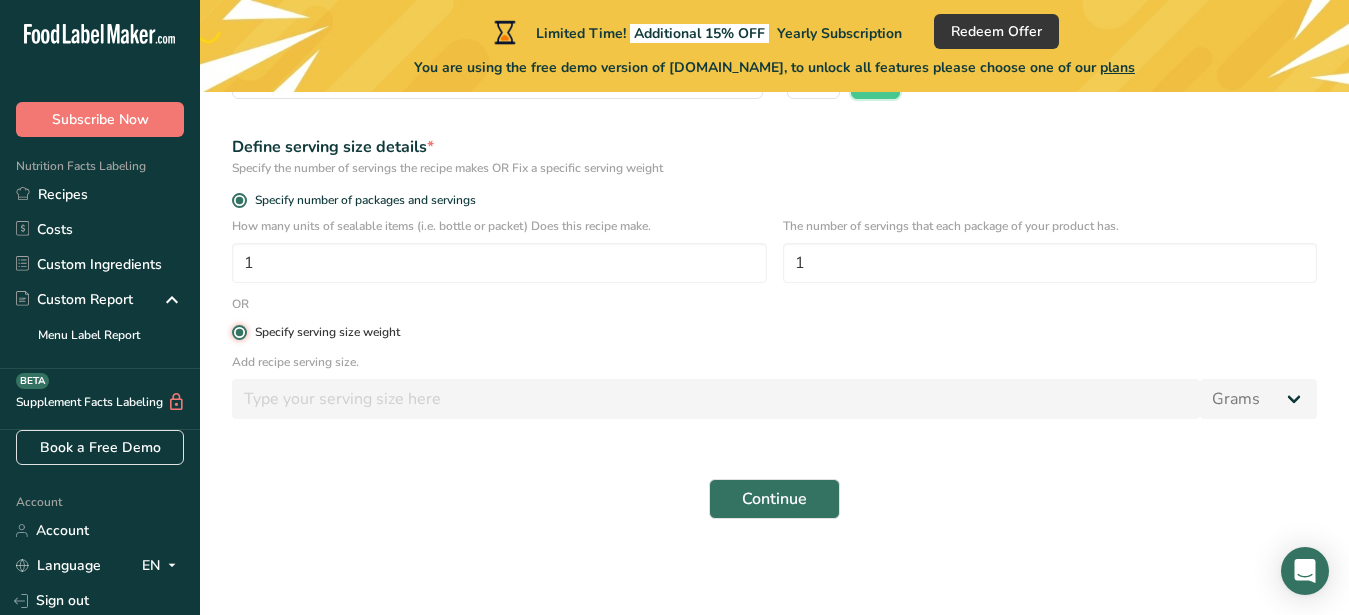 type 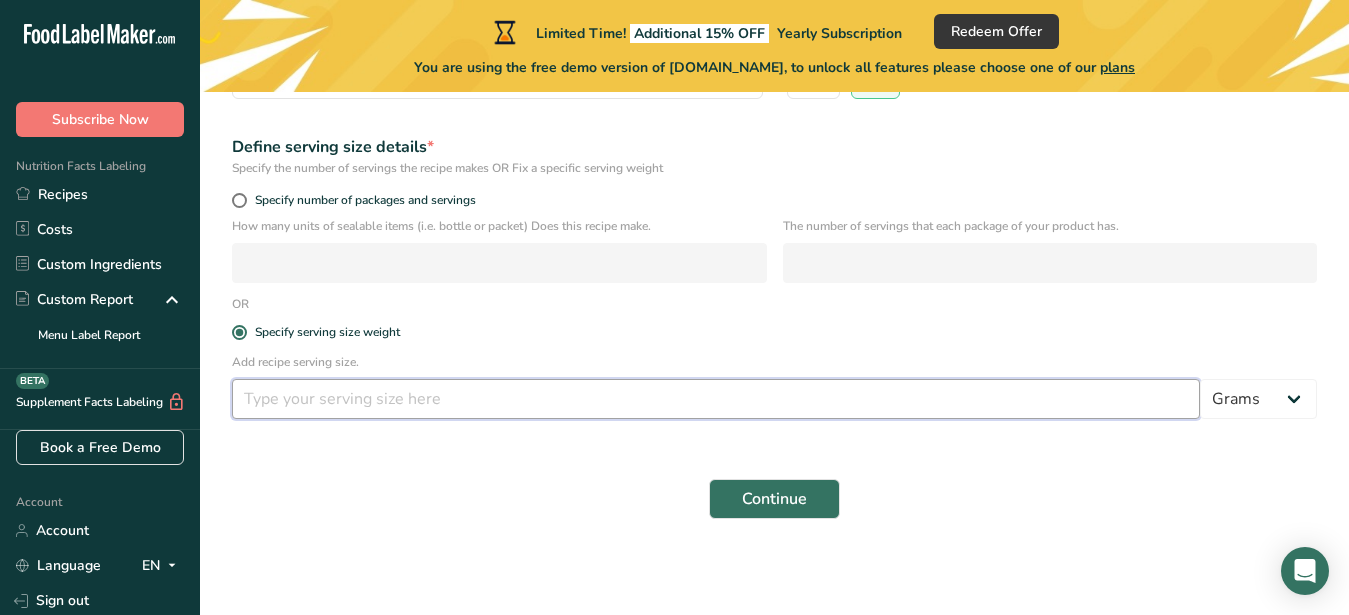 click at bounding box center [716, 399] 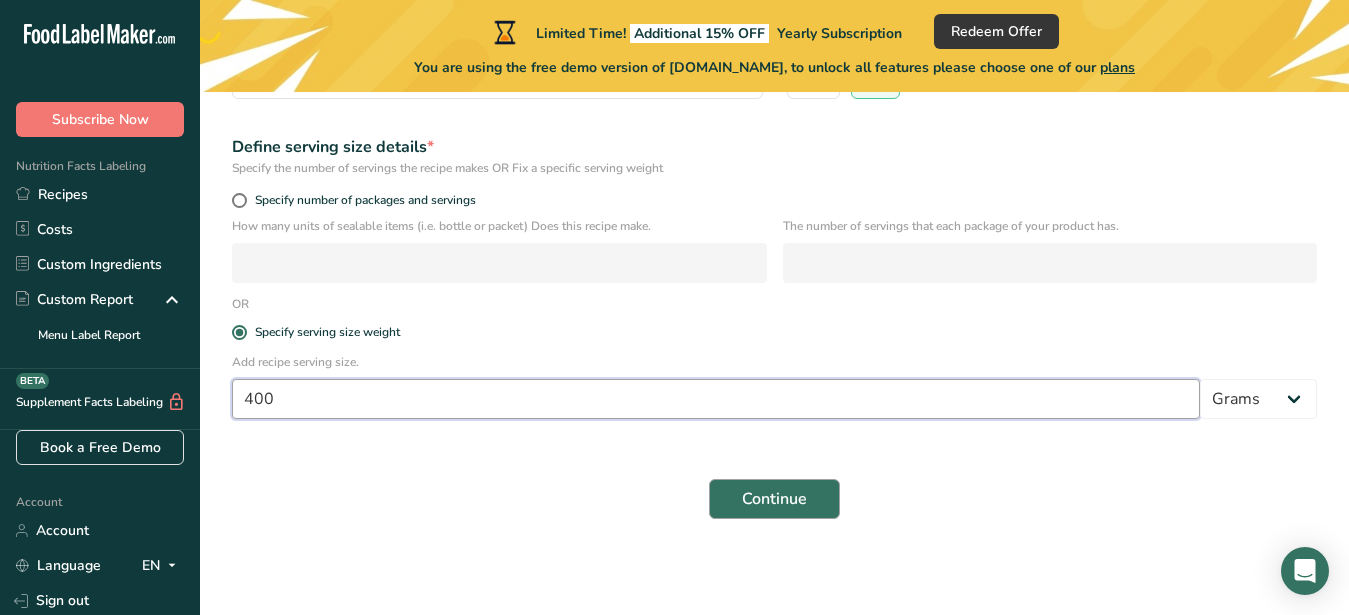 type on "400" 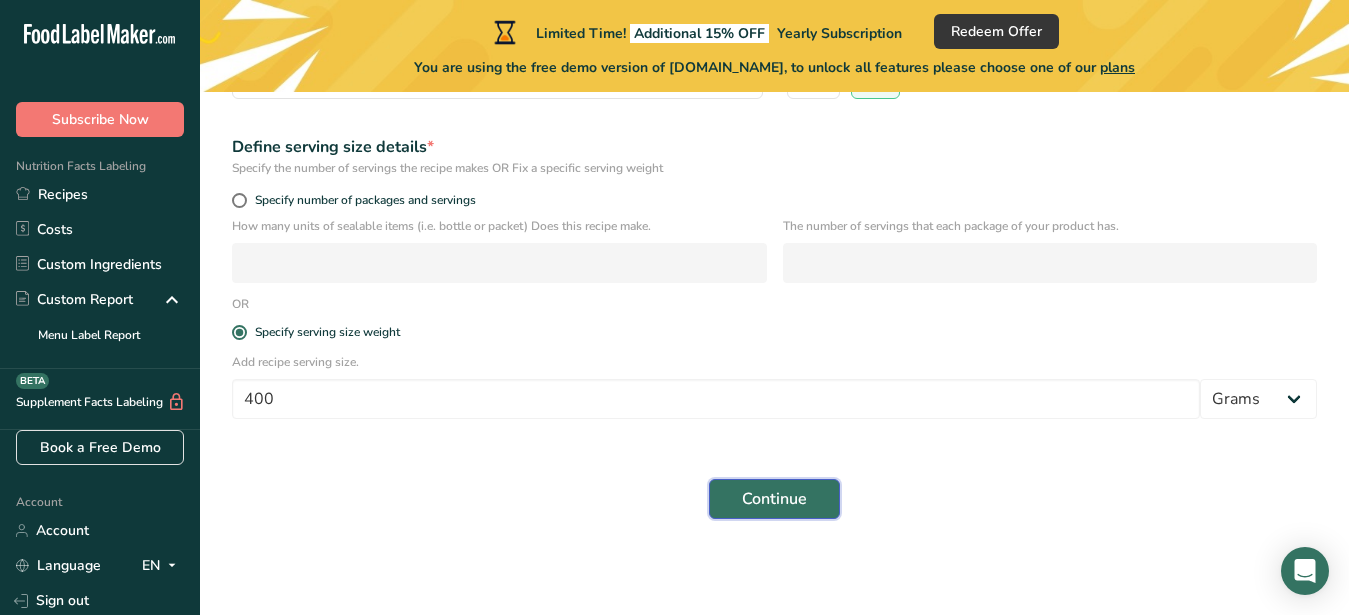 click on "Continue" at bounding box center (774, 499) 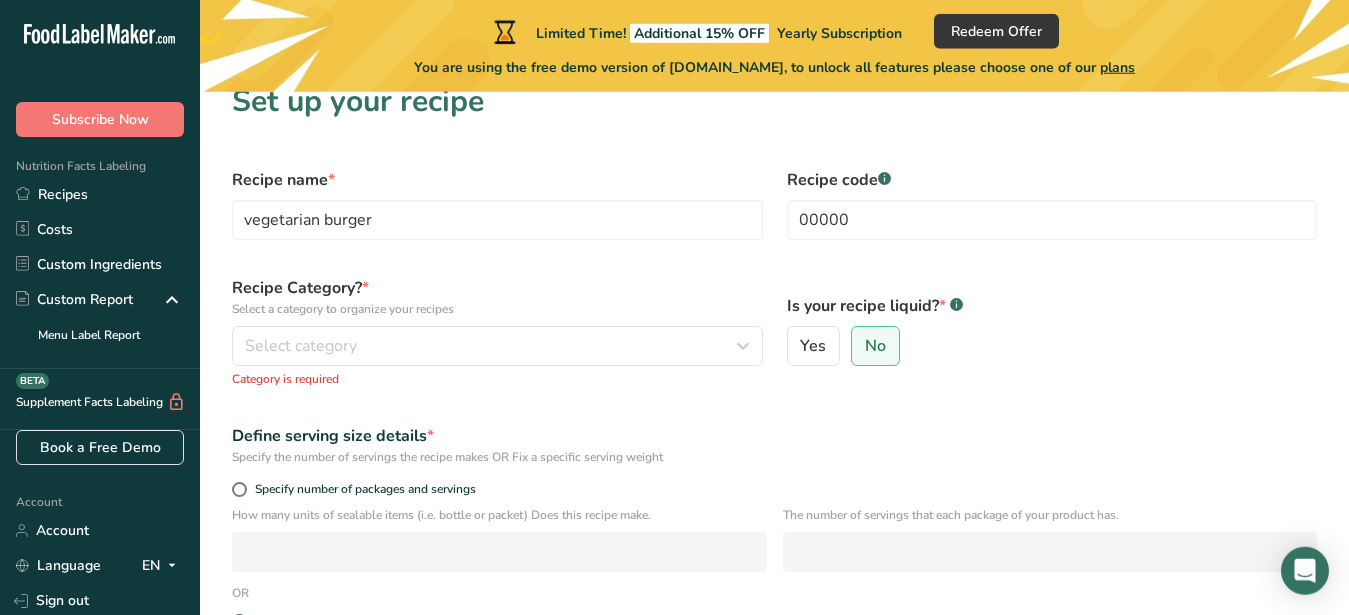 scroll, scrollTop: 0, scrollLeft: 0, axis: both 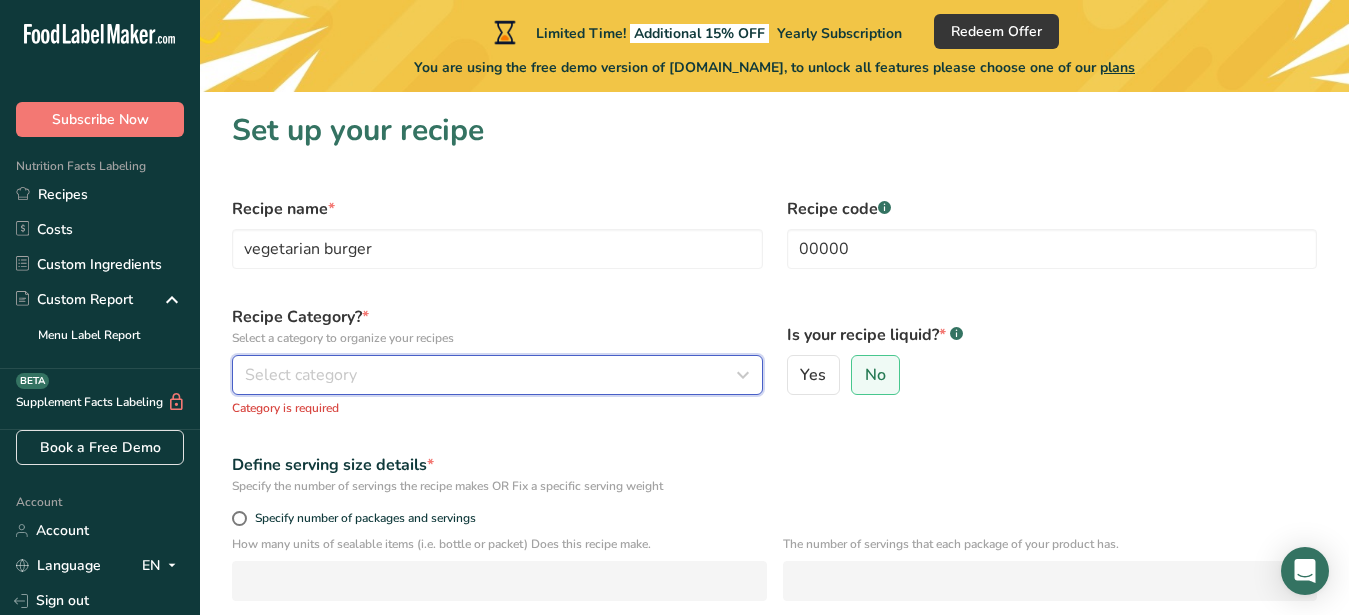 click on "Select category" at bounding box center [491, 375] 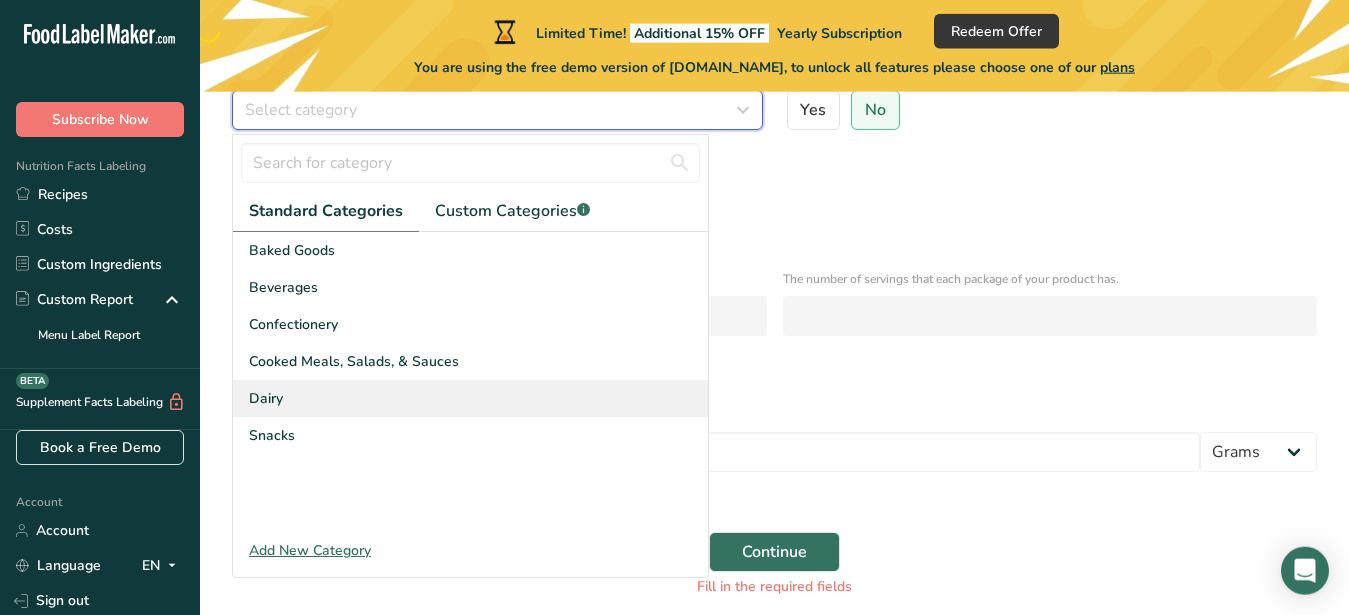 scroll, scrollTop: 306, scrollLeft: 0, axis: vertical 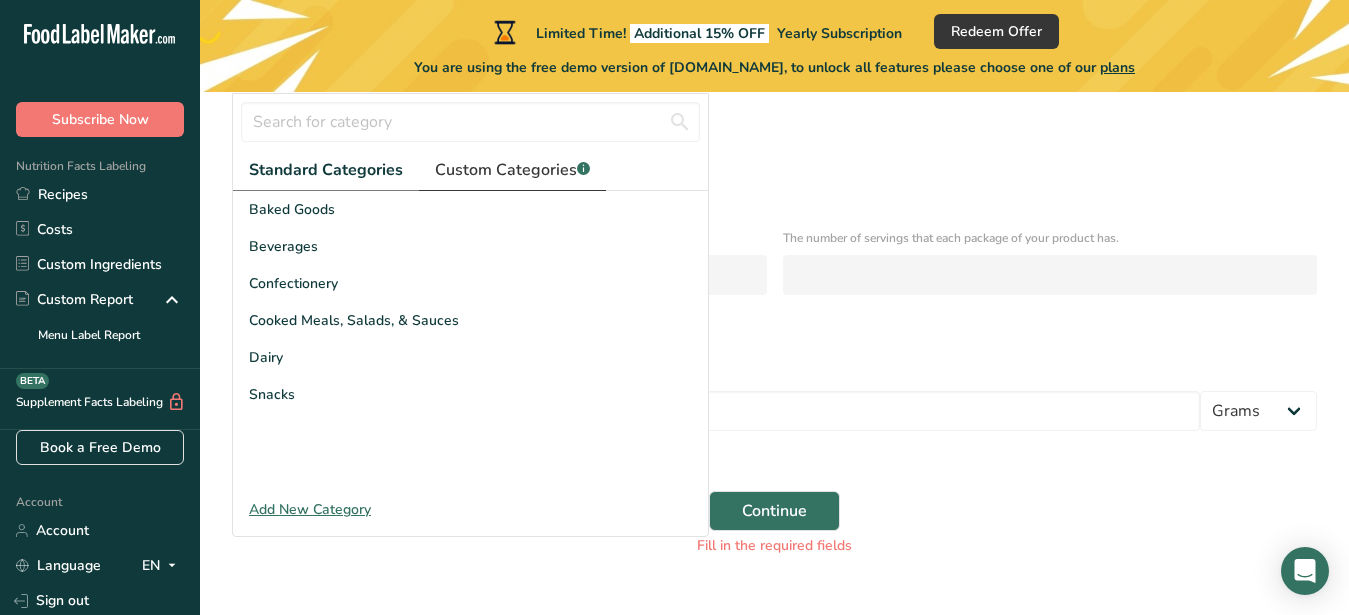 click on "Custom Categories
.a-a{fill:#347362;}.b-a{fill:#fff;}" at bounding box center [512, 170] 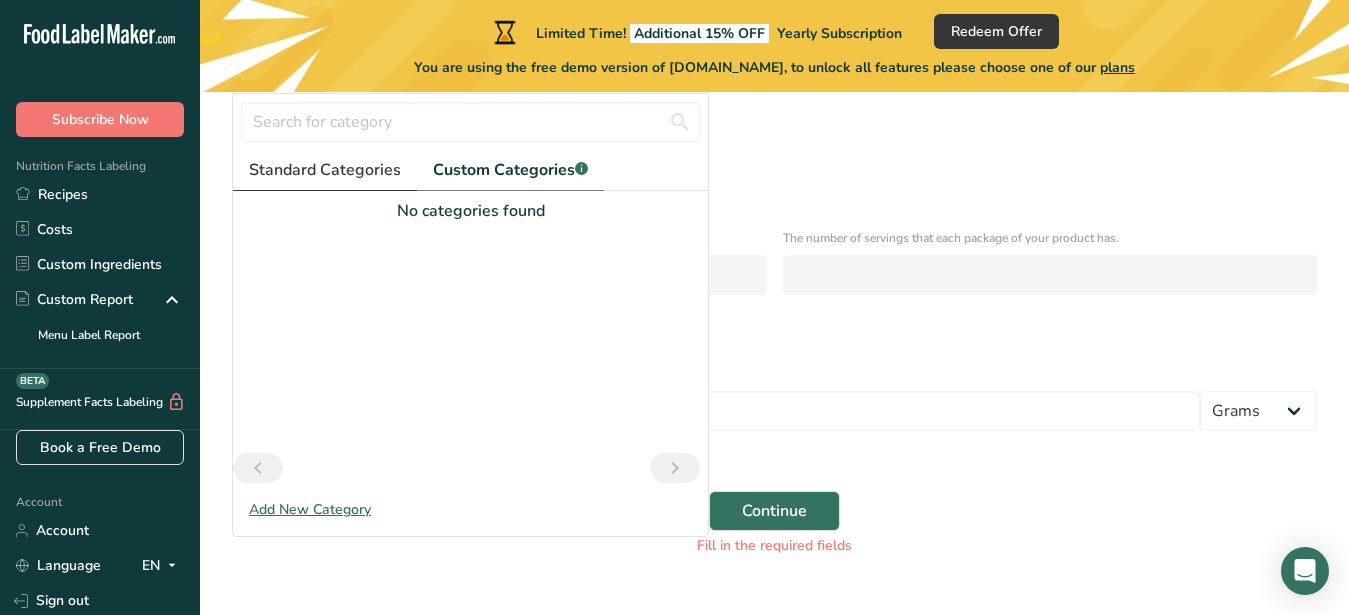 click on "Standard Categories" at bounding box center [325, 170] 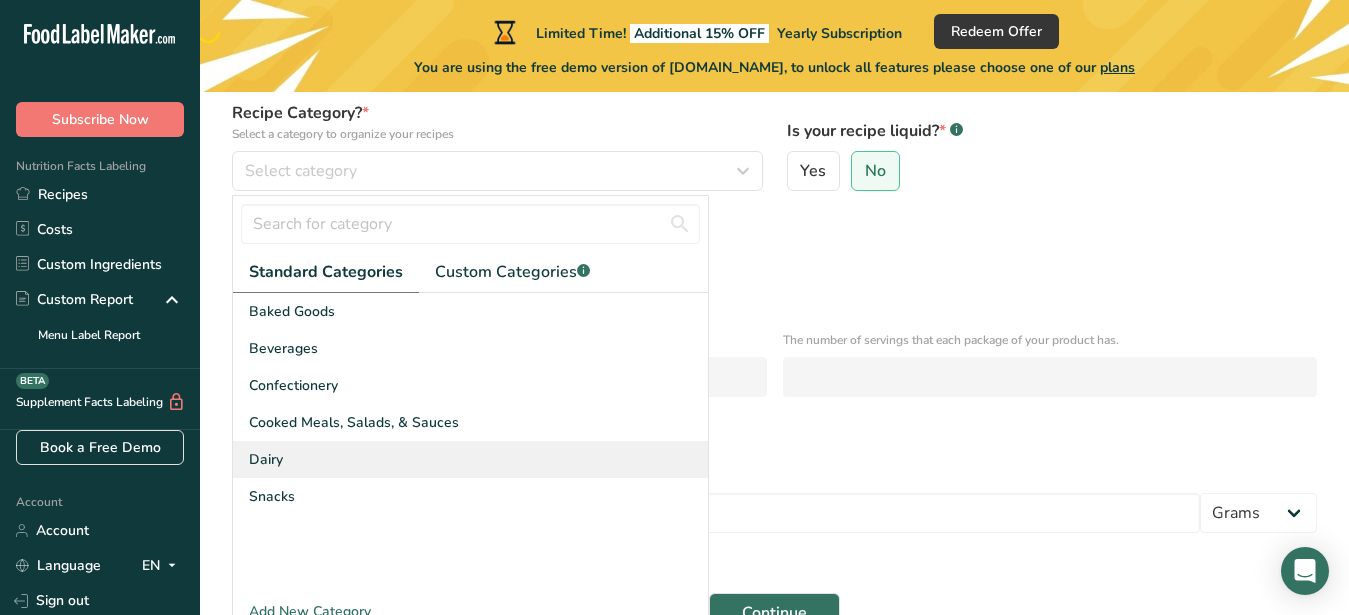 scroll, scrollTop: 306, scrollLeft: 0, axis: vertical 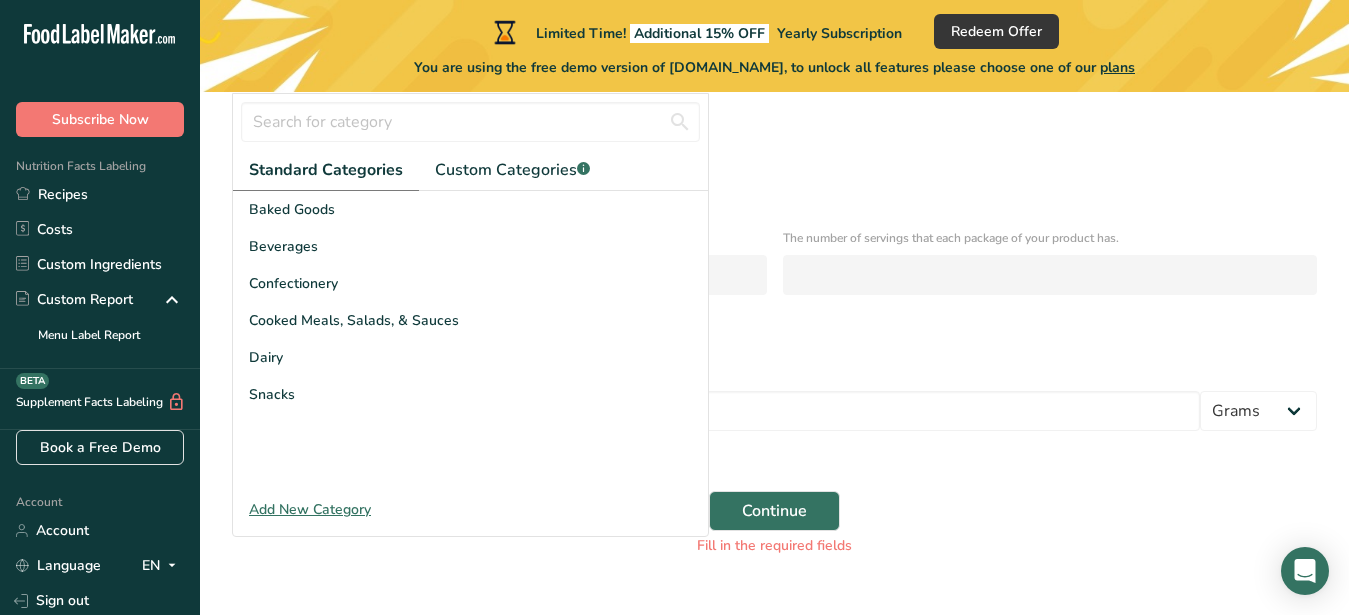 click on "Add New Category" at bounding box center [470, 509] 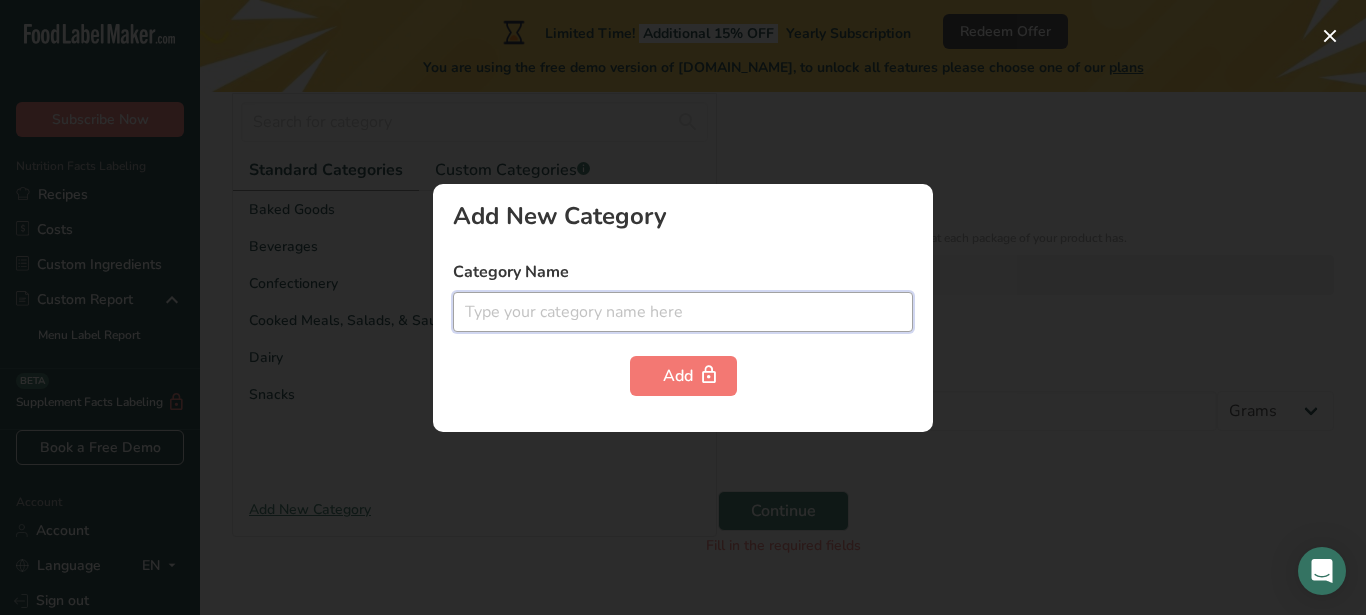 click at bounding box center (683, 312) 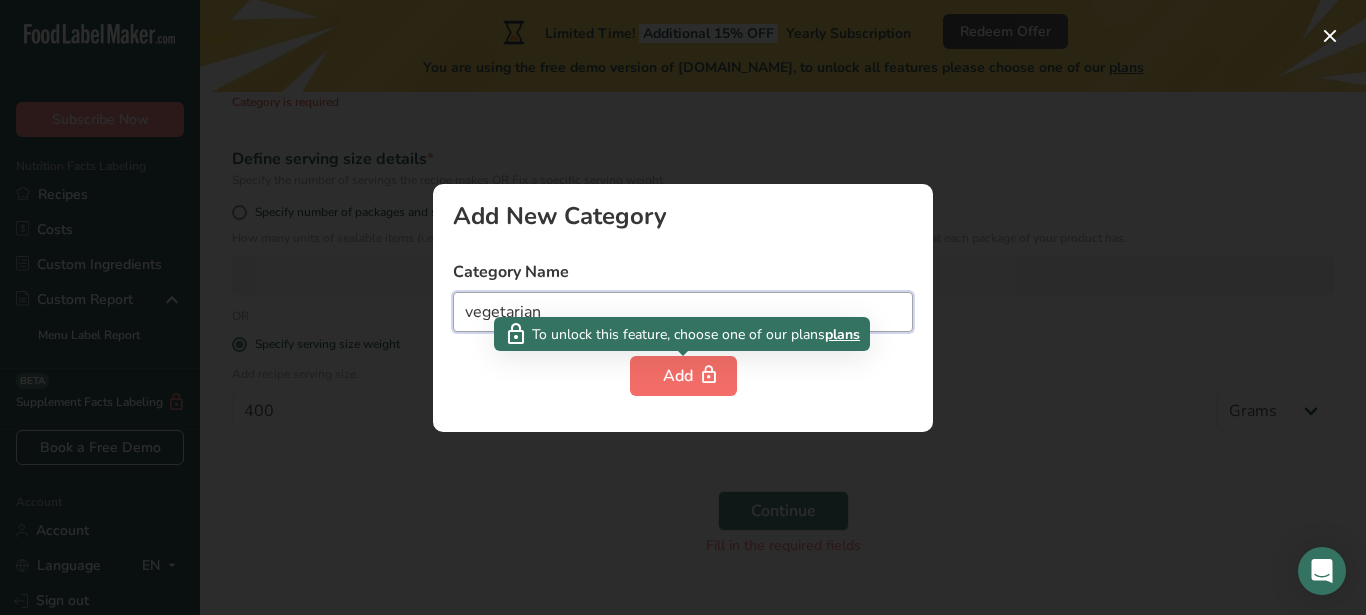 type on "vegetarian" 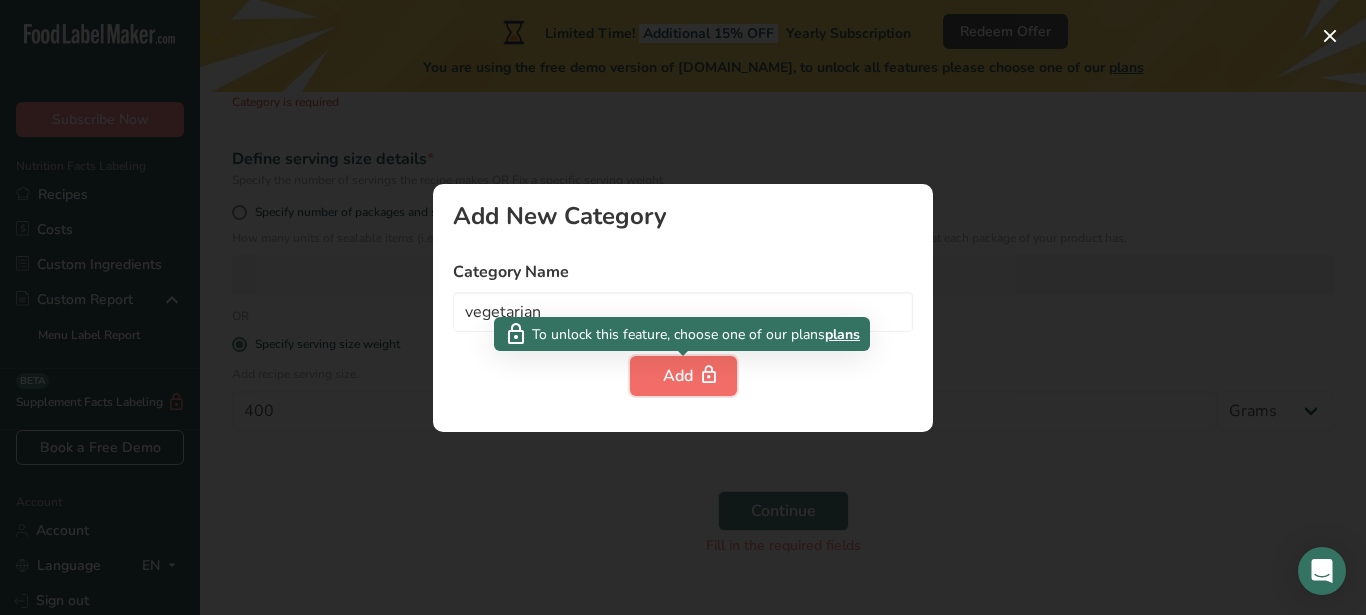 click on "Add" at bounding box center [683, 376] 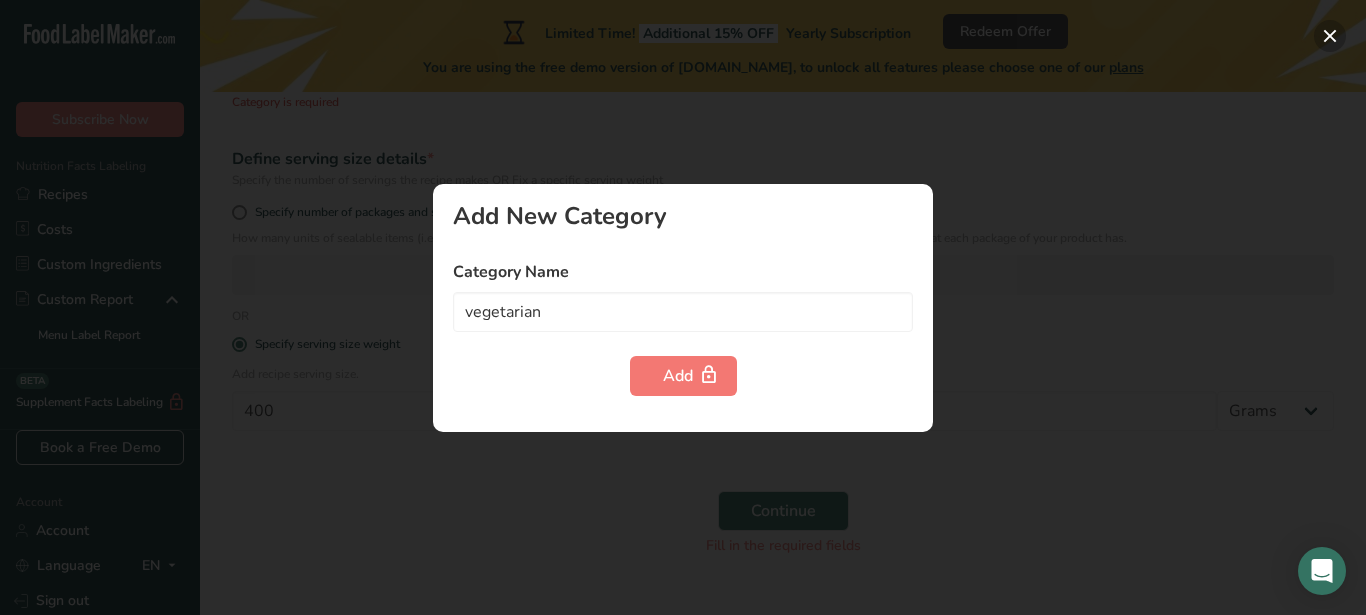 click at bounding box center [1330, 36] 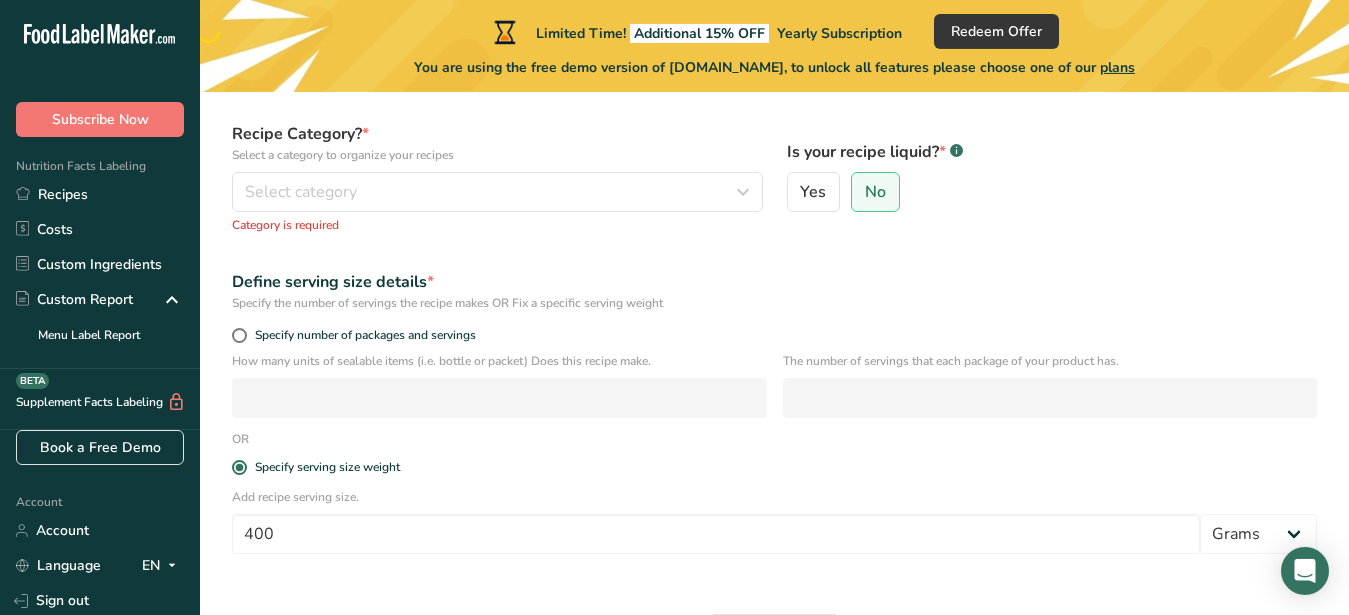 scroll, scrollTop: 0, scrollLeft: 0, axis: both 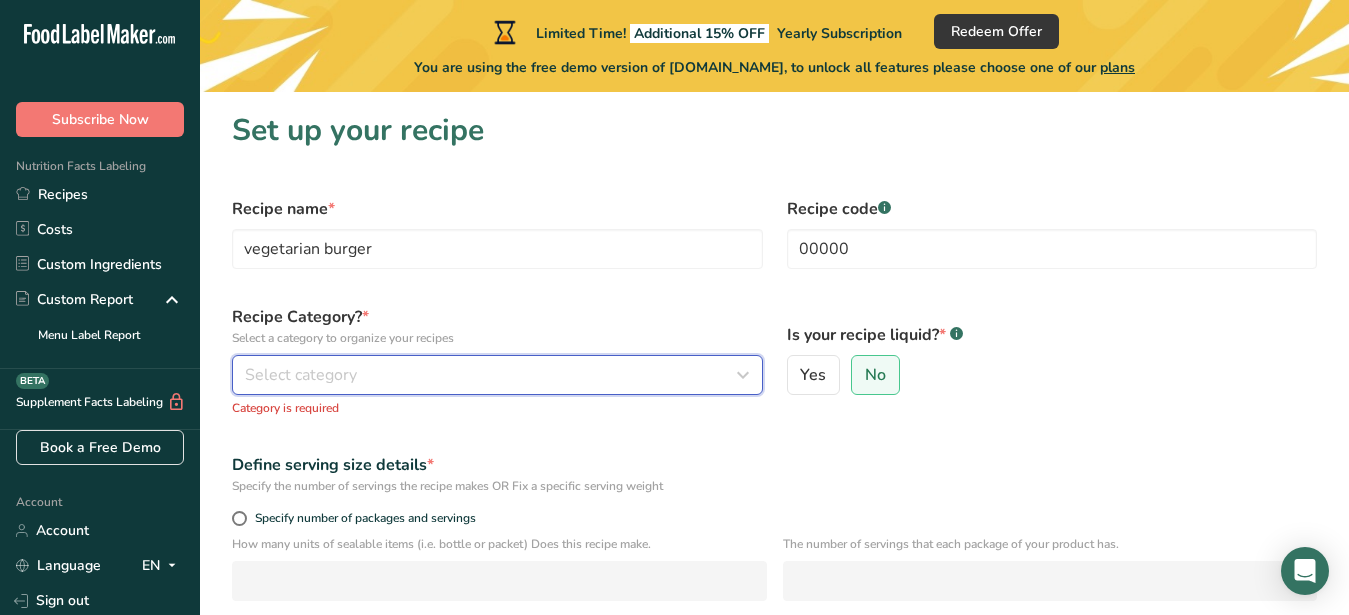 click on "Select category" at bounding box center [491, 375] 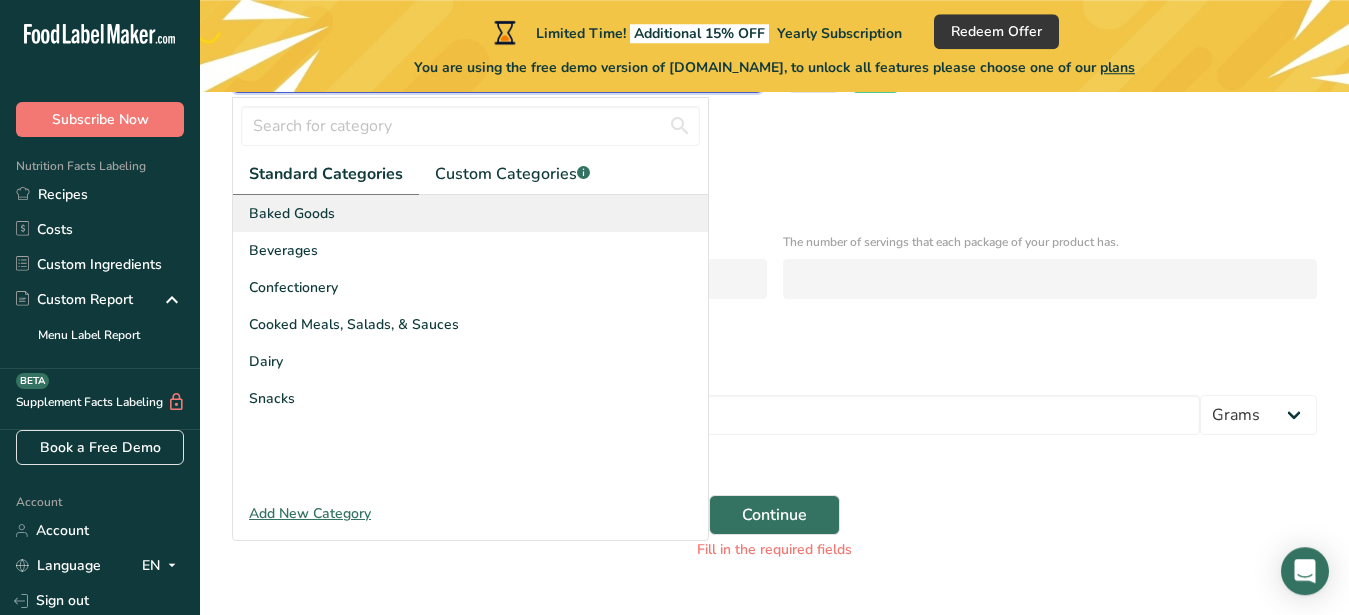 scroll, scrollTop: 306, scrollLeft: 0, axis: vertical 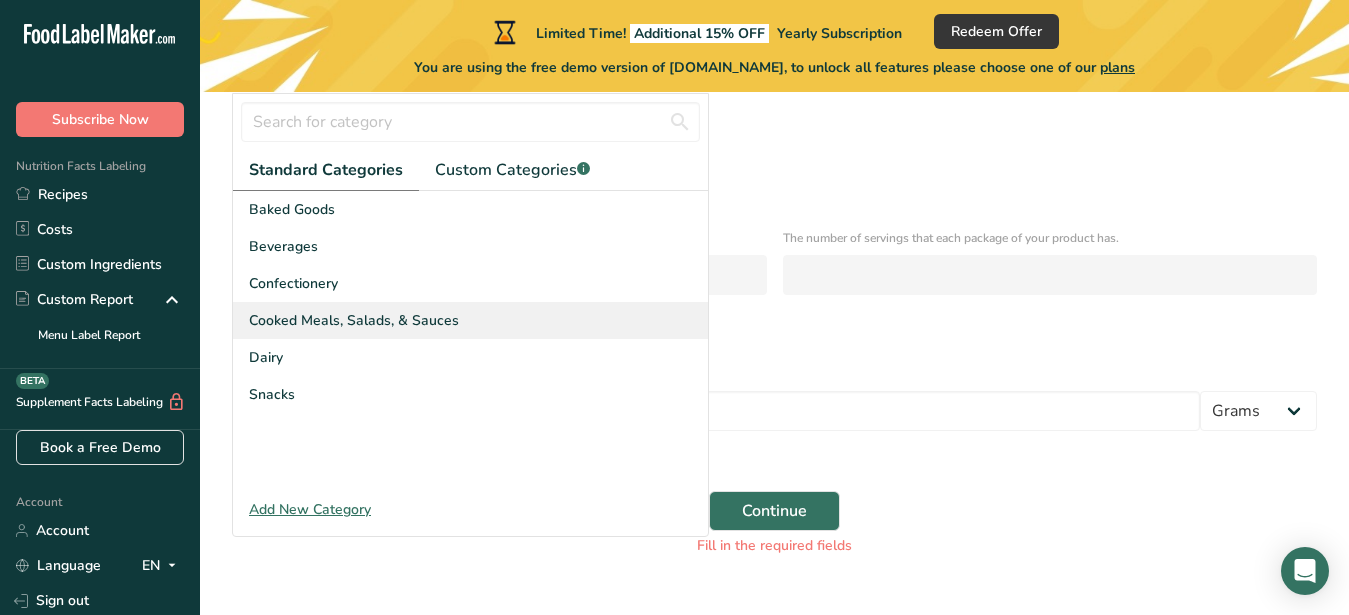 click on "Cooked Meals, Salads, & Sauces" at bounding box center (354, 320) 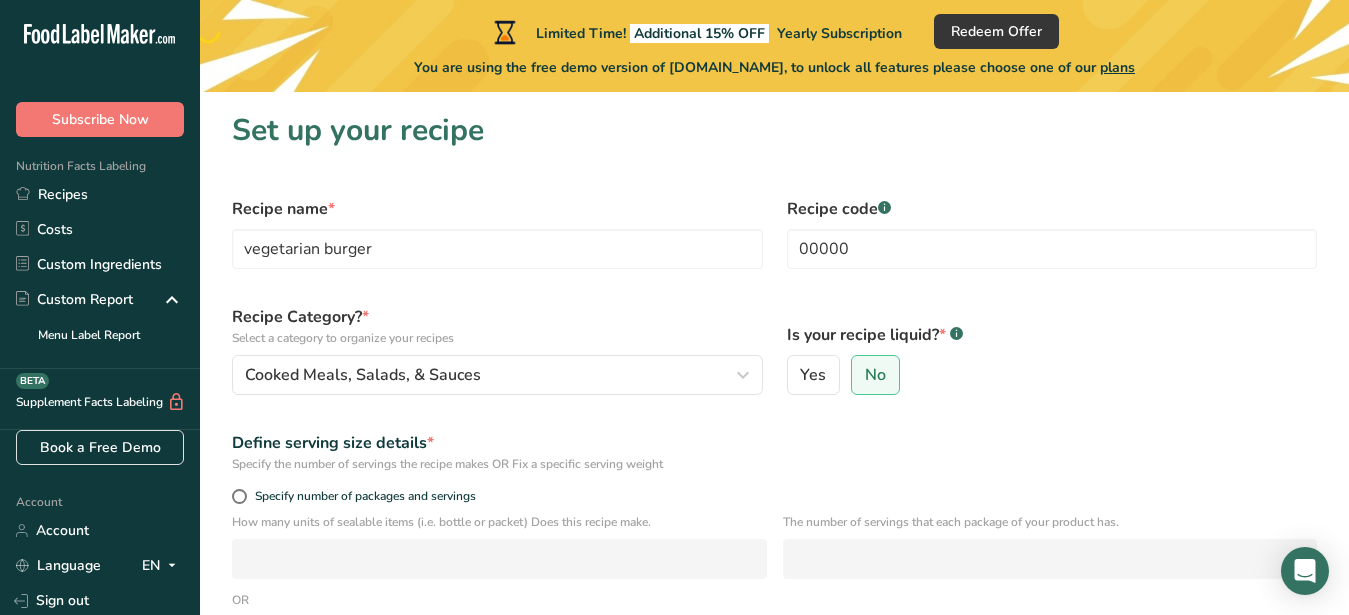 scroll, scrollTop: 306, scrollLeft: 0, axis: vertical 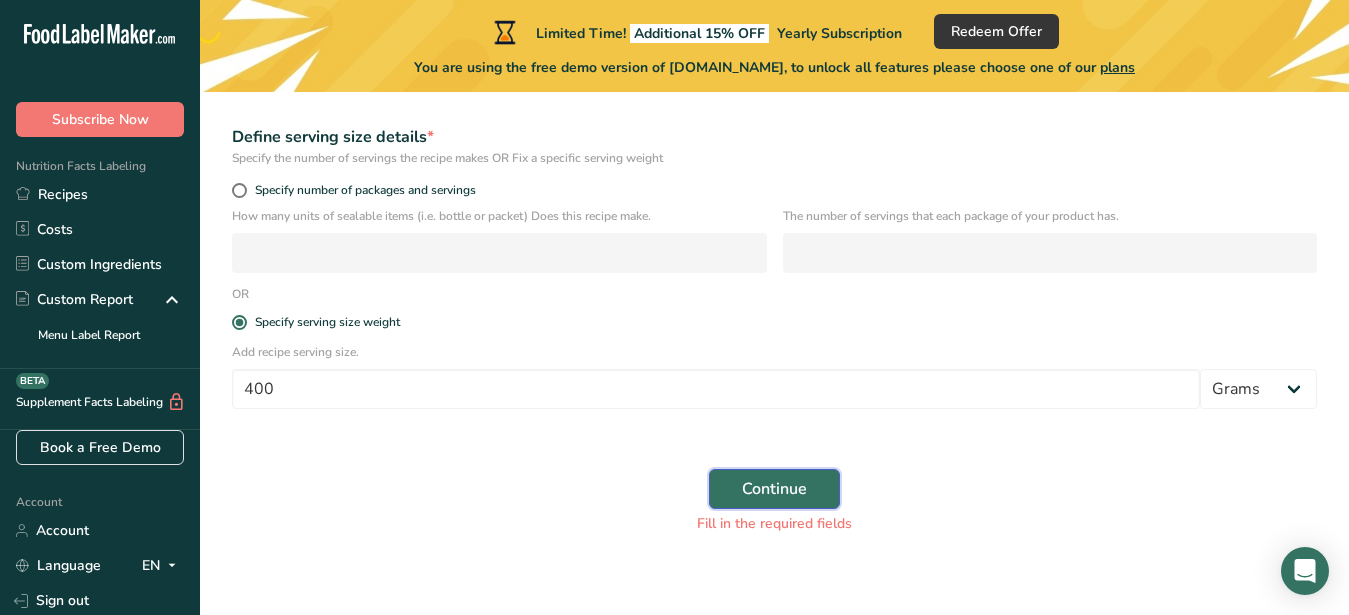 click on "Continue" at bounding box center (774, 489) 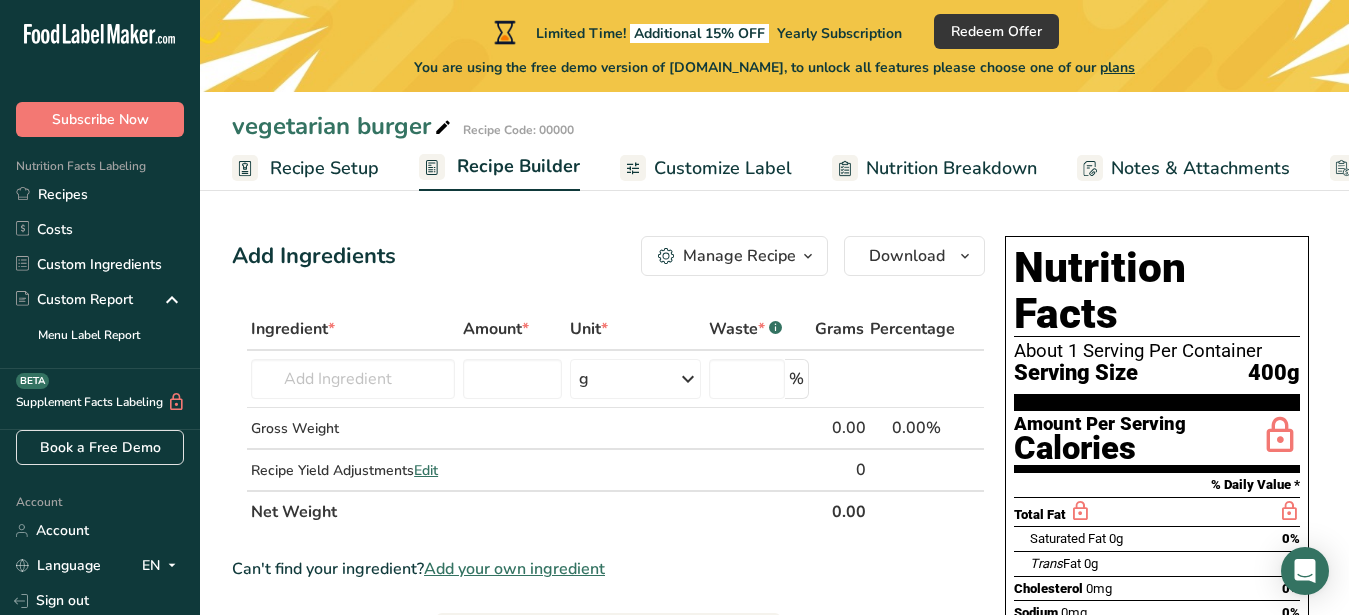 scroll, scrollTop: 102, scrollLeft: 0, axis: vertical 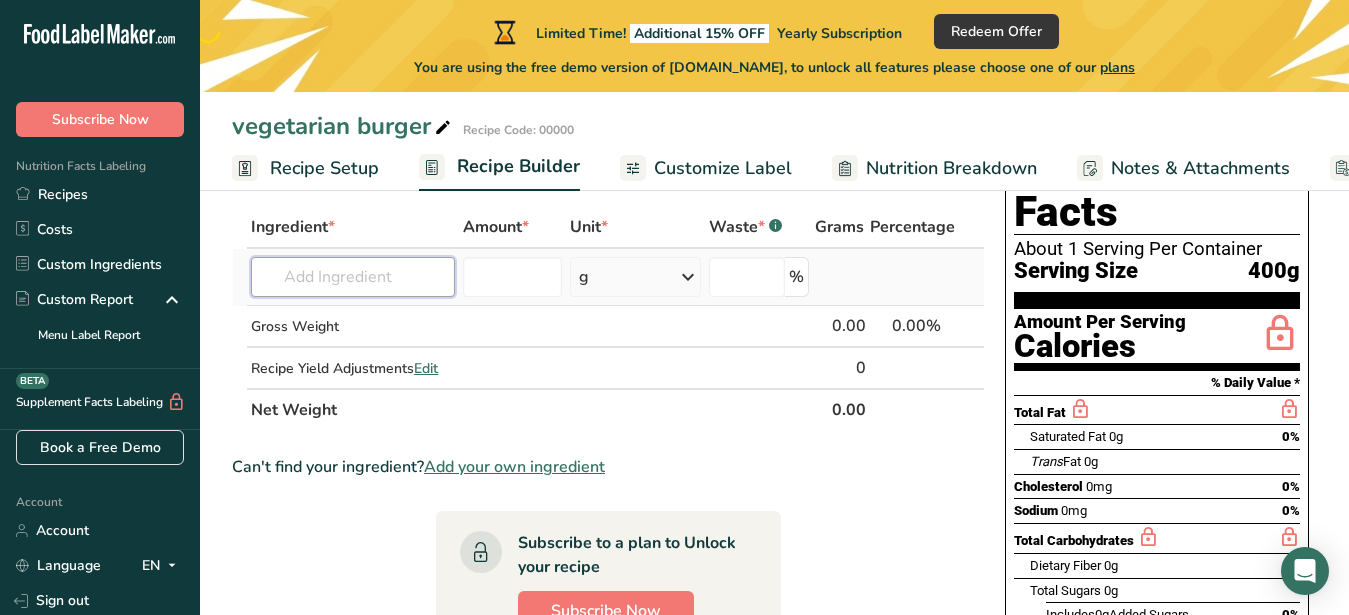 click at bounding box center [352, 277] 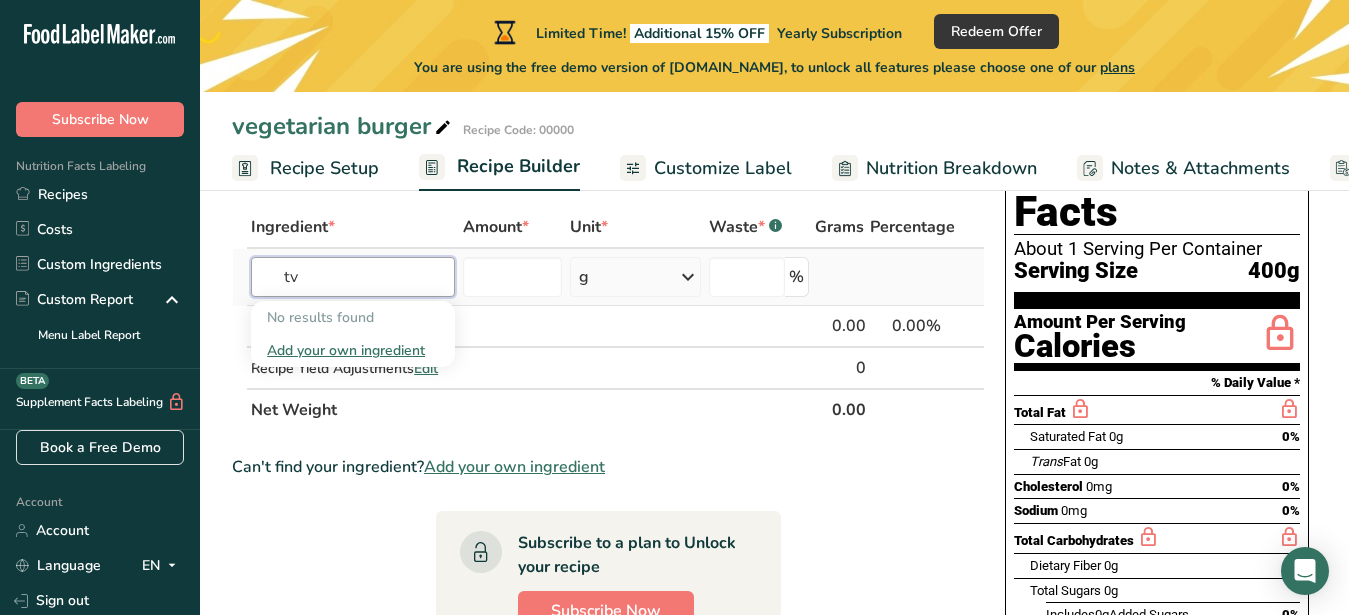 type on "t" 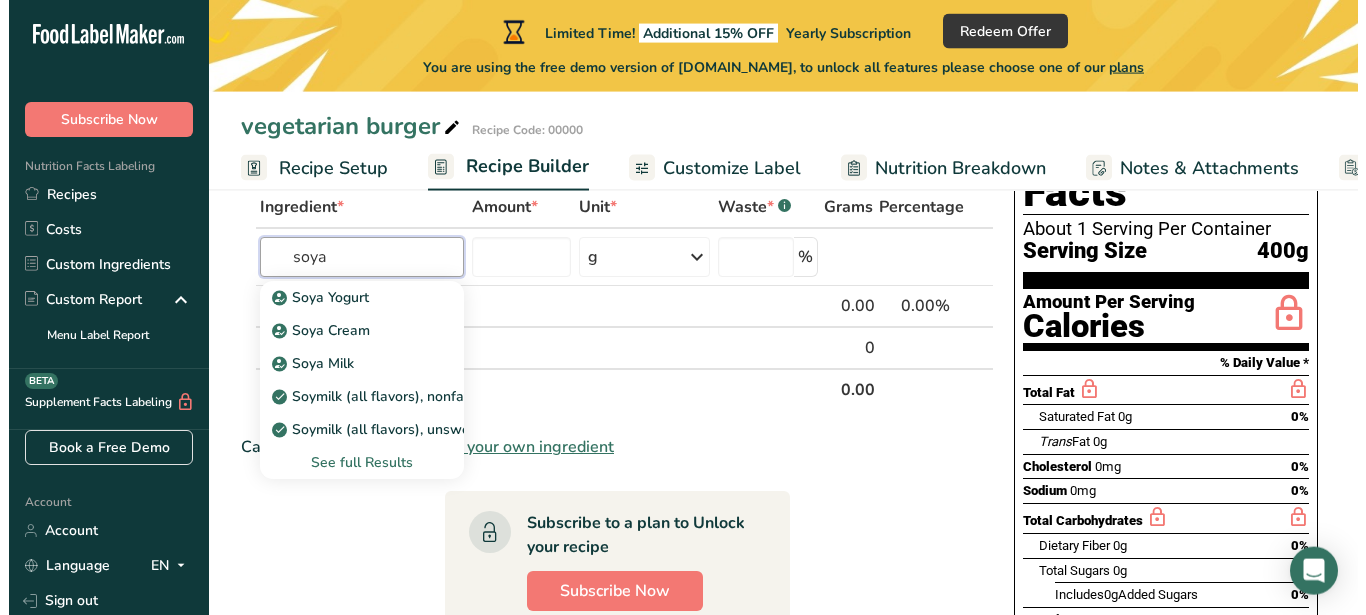 scroll, scrollTop: 102, scrollLeft: 0, axis: vertical 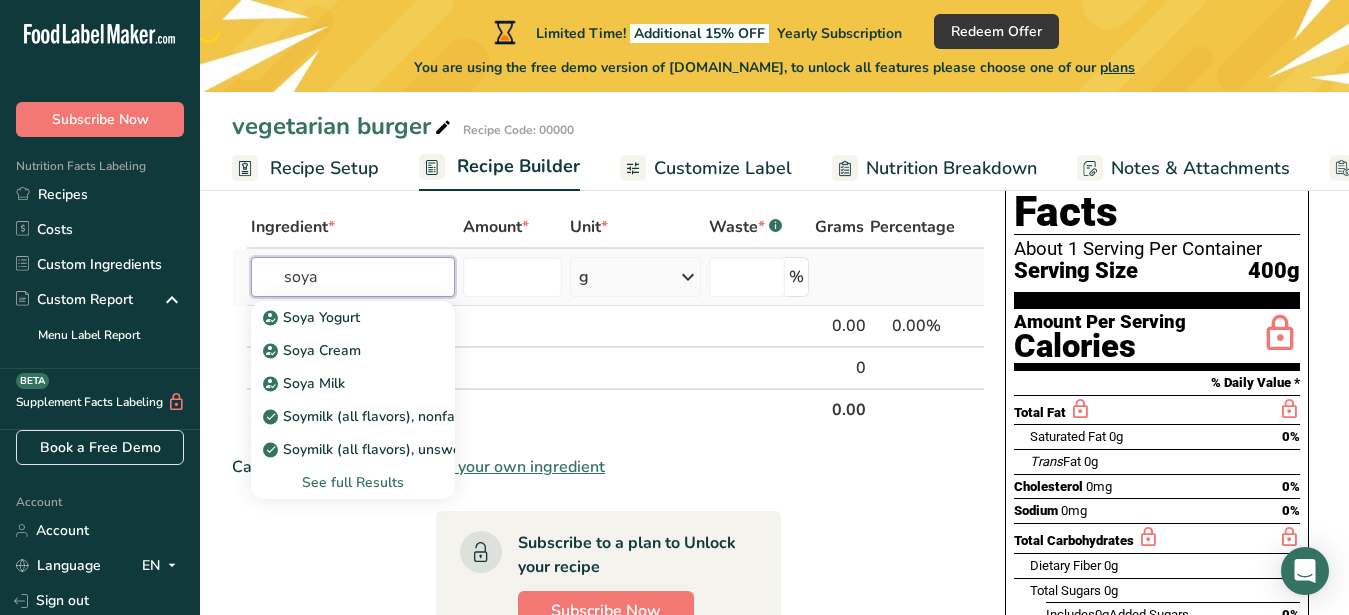 type on "soya" 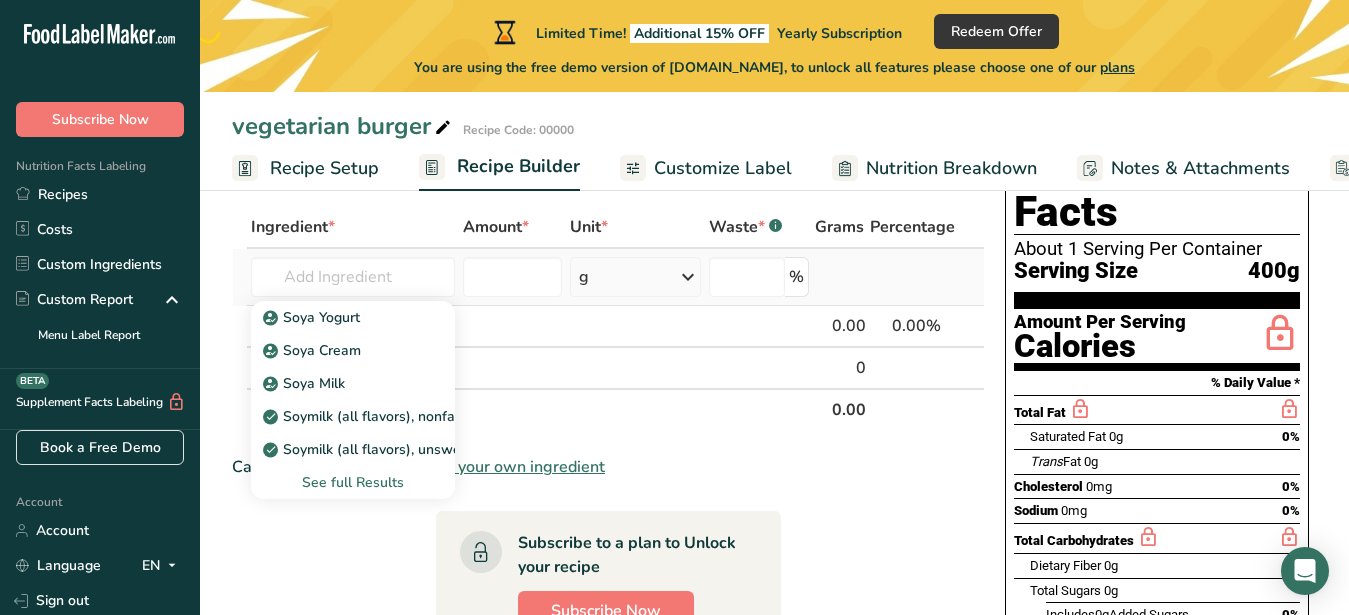 click on "See full Results" at bounding box center [352, 482] 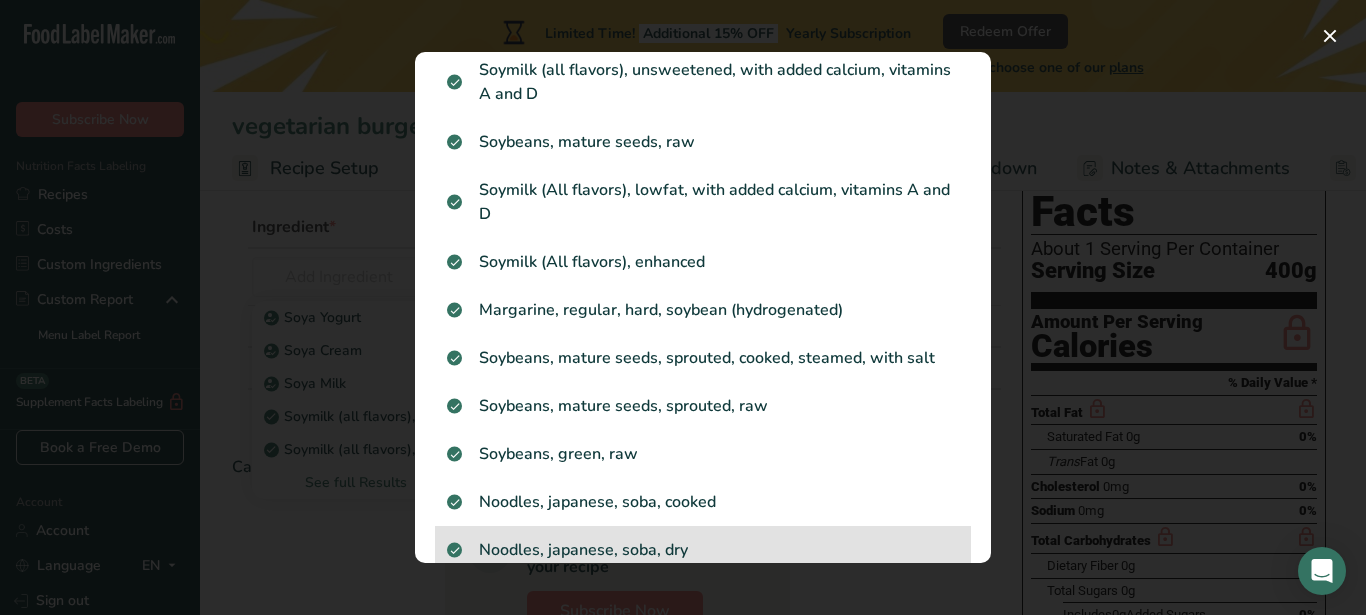 scroll, scrollTop: 264, scrollLeft: 0, axis: vertical 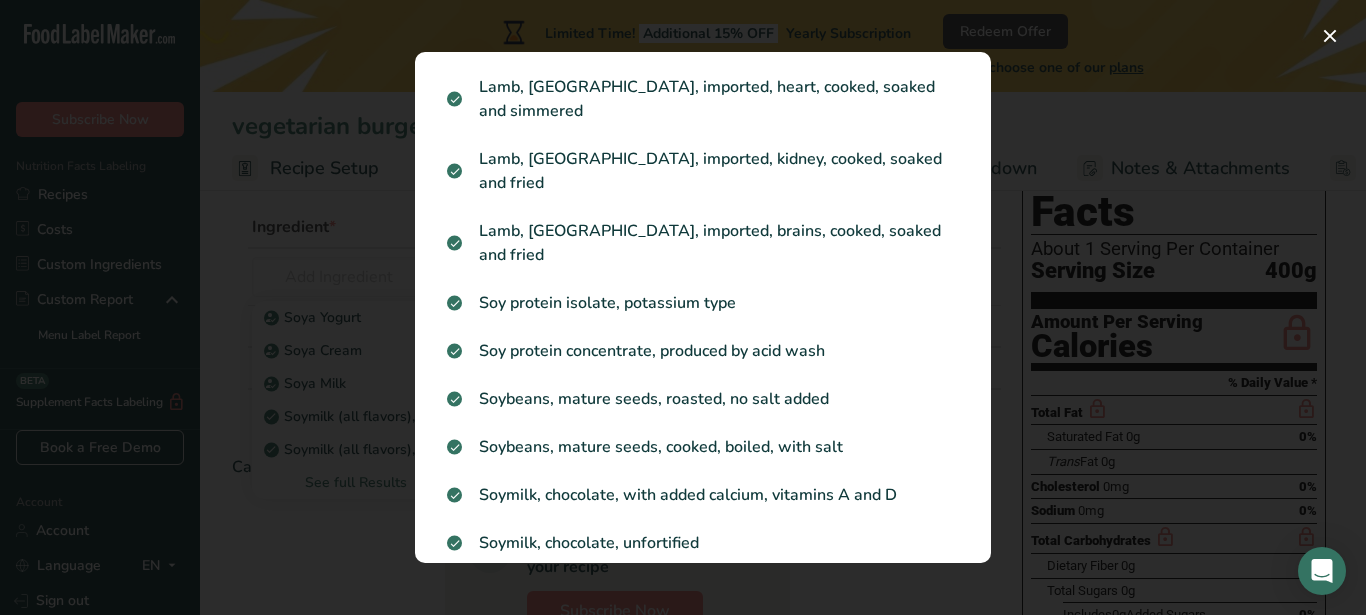 click at bounding box center [683, 307] 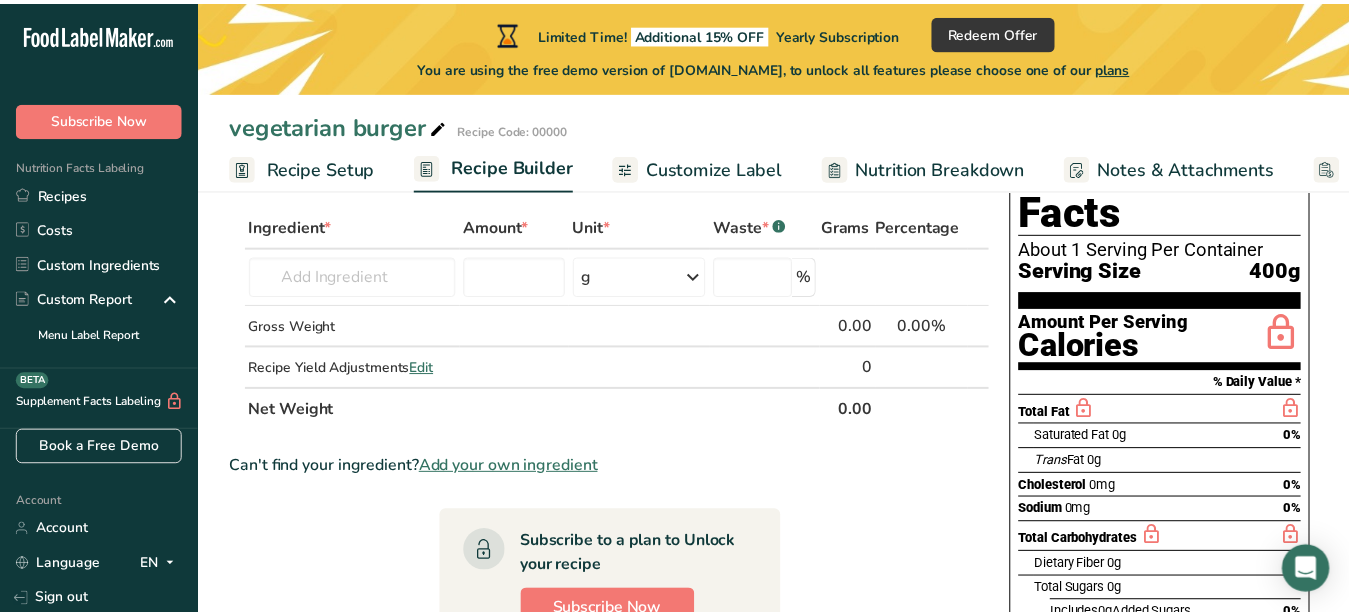 scroll, scrollTop: 2113, scrollLeft: 0, axis: vertical 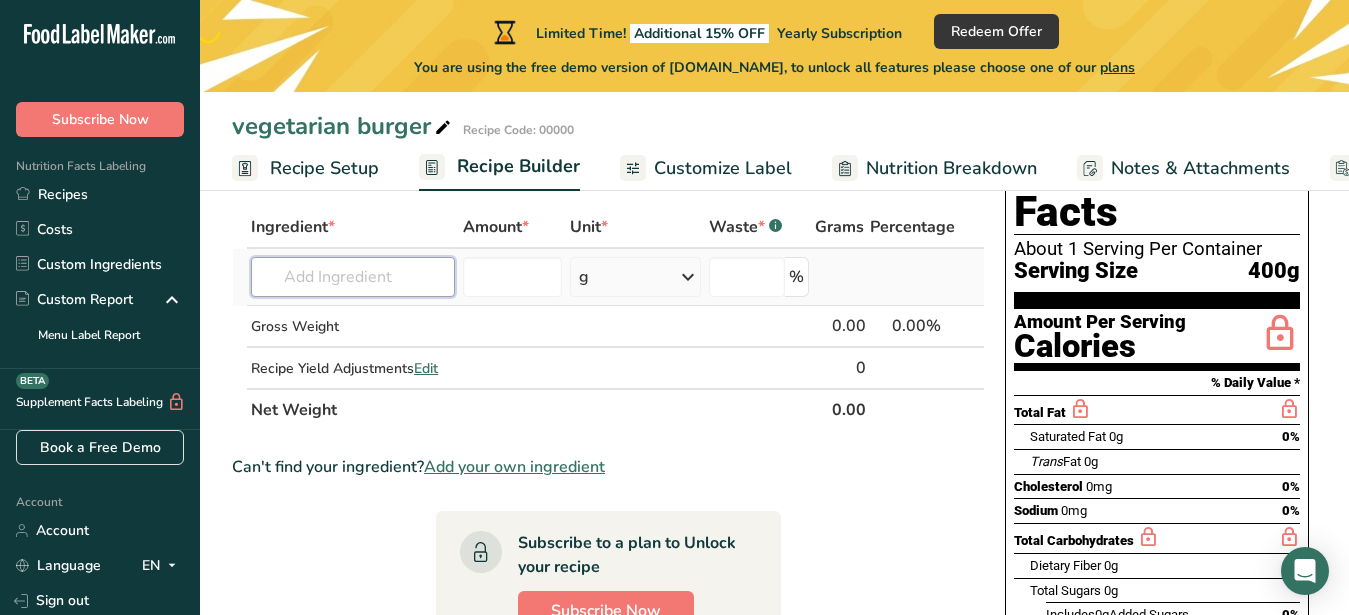 click at bounding box center (352, 277) 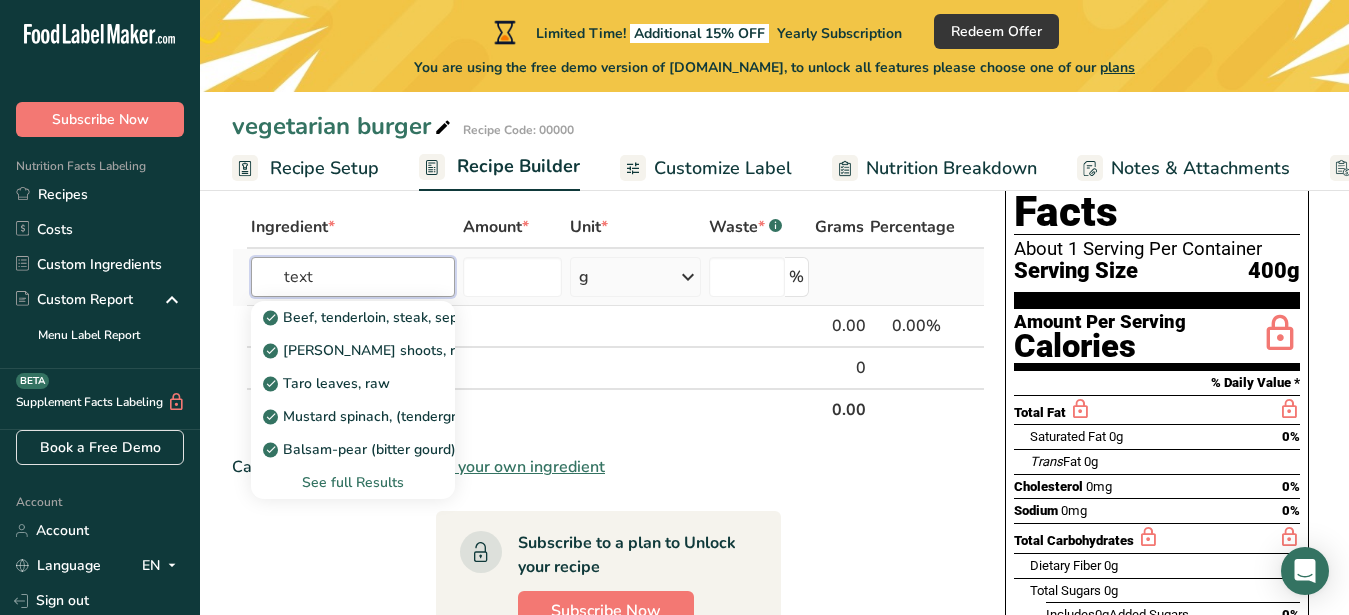 type on "textu" 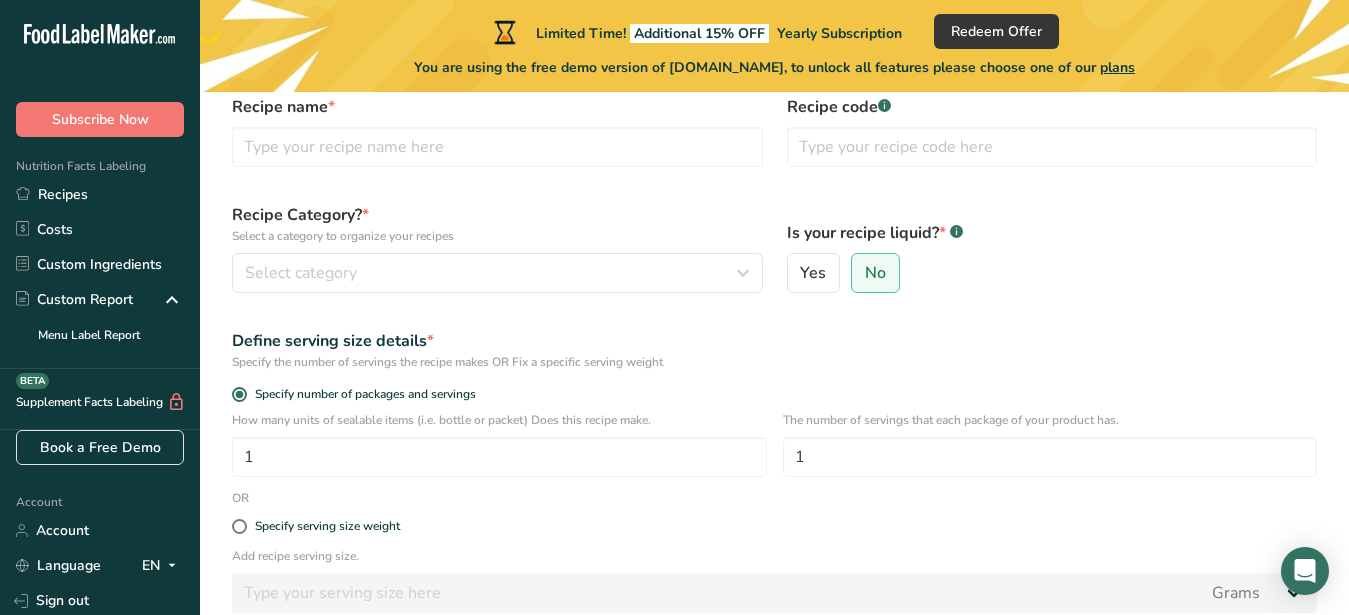scroll, scrollTop: 296, scrollLeft: 0, axis: vertical 